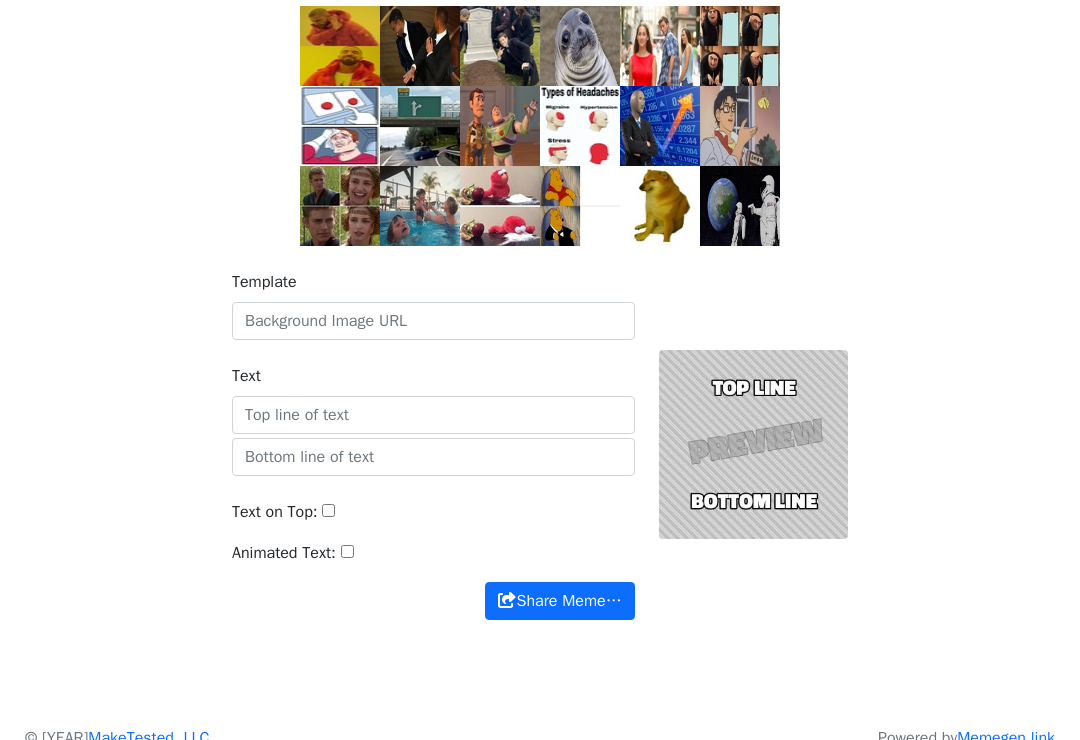 scroll, scrollTop: 185, scrollLeft: 0, axis: vertical 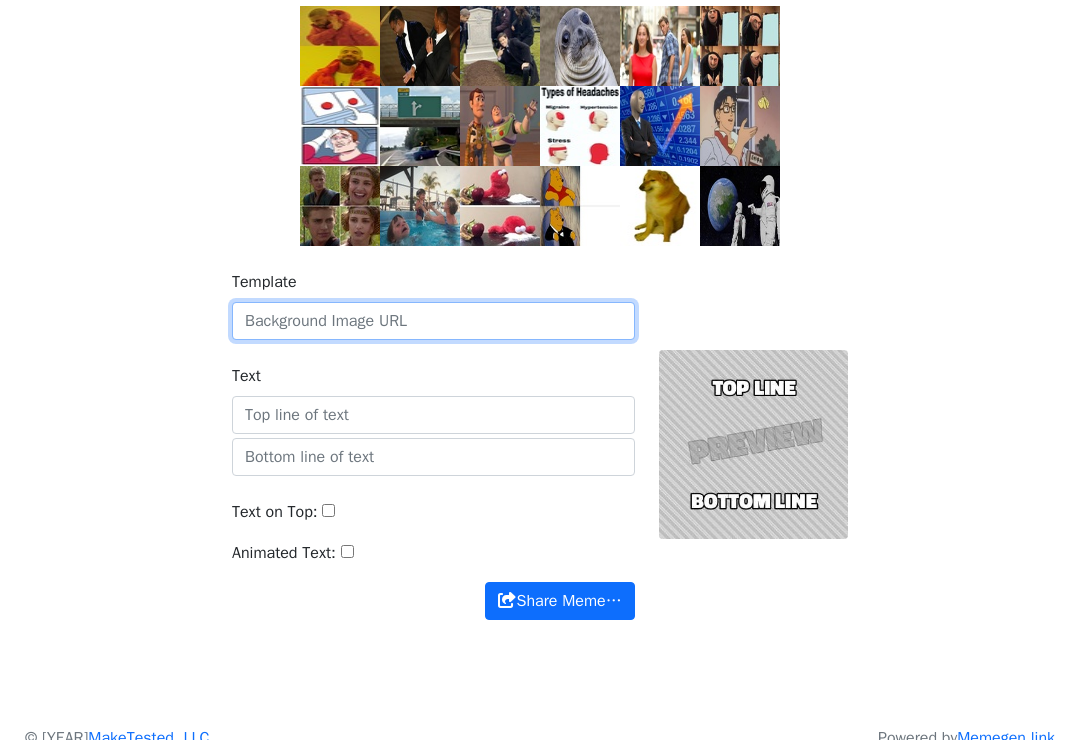 click on "Template" at bounding box center [433, 321] 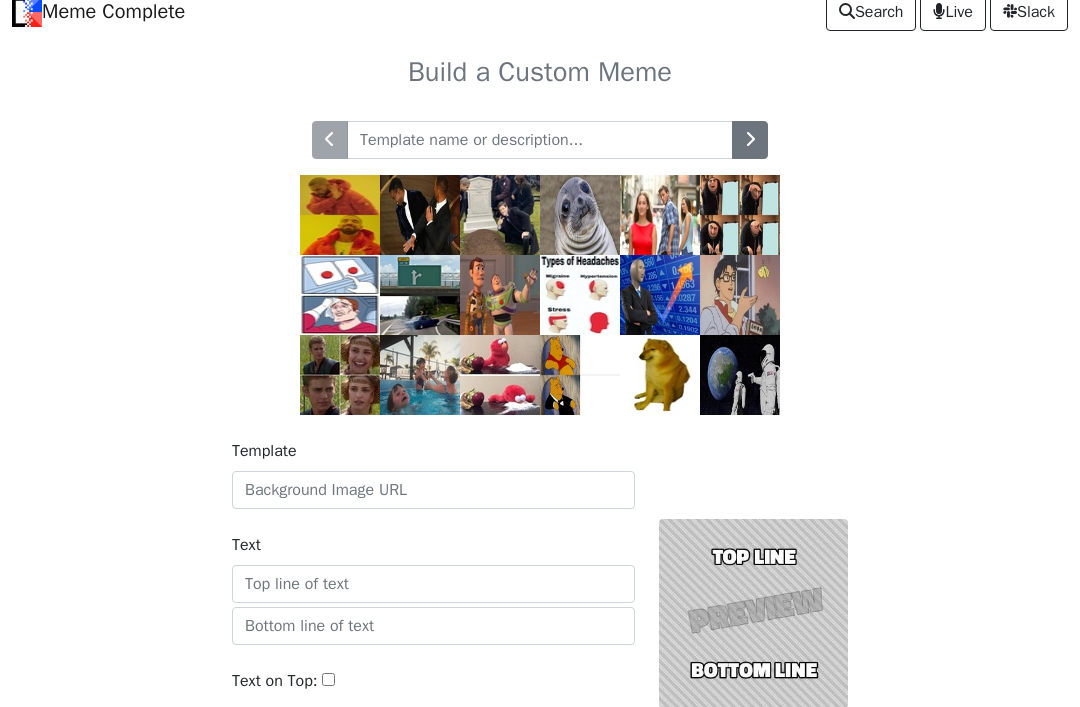 scroll, scrollTop: 23, scrollLeft: 0, axis: vertical 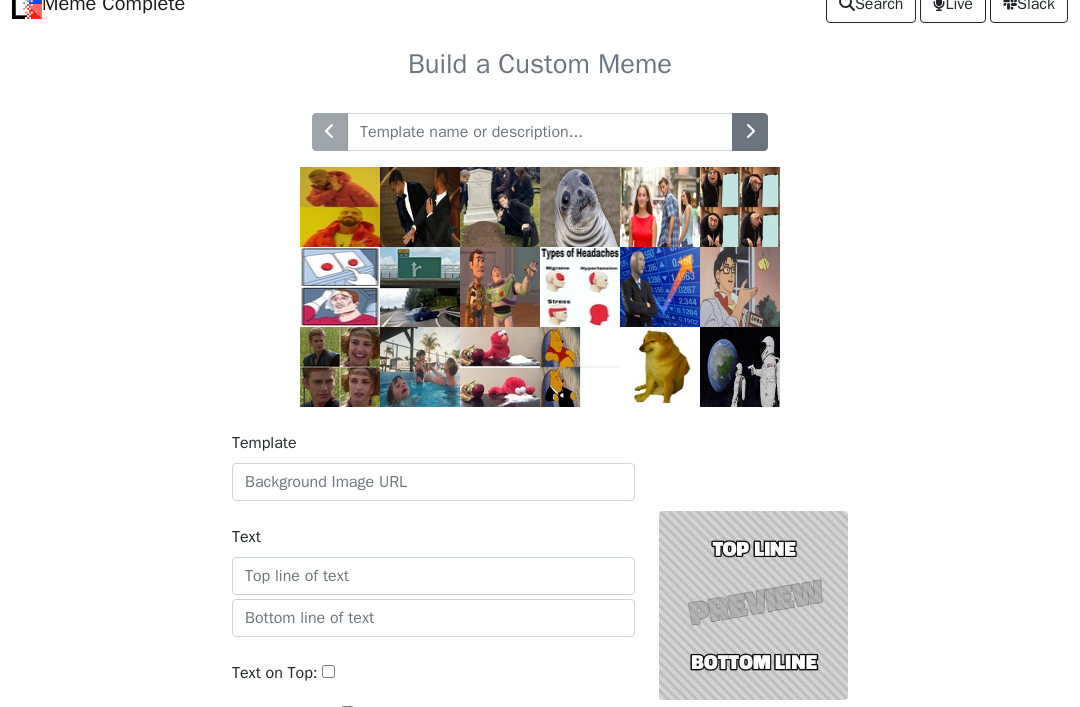 click on "Build a Custom Meme" at bounding box center (540, 454) 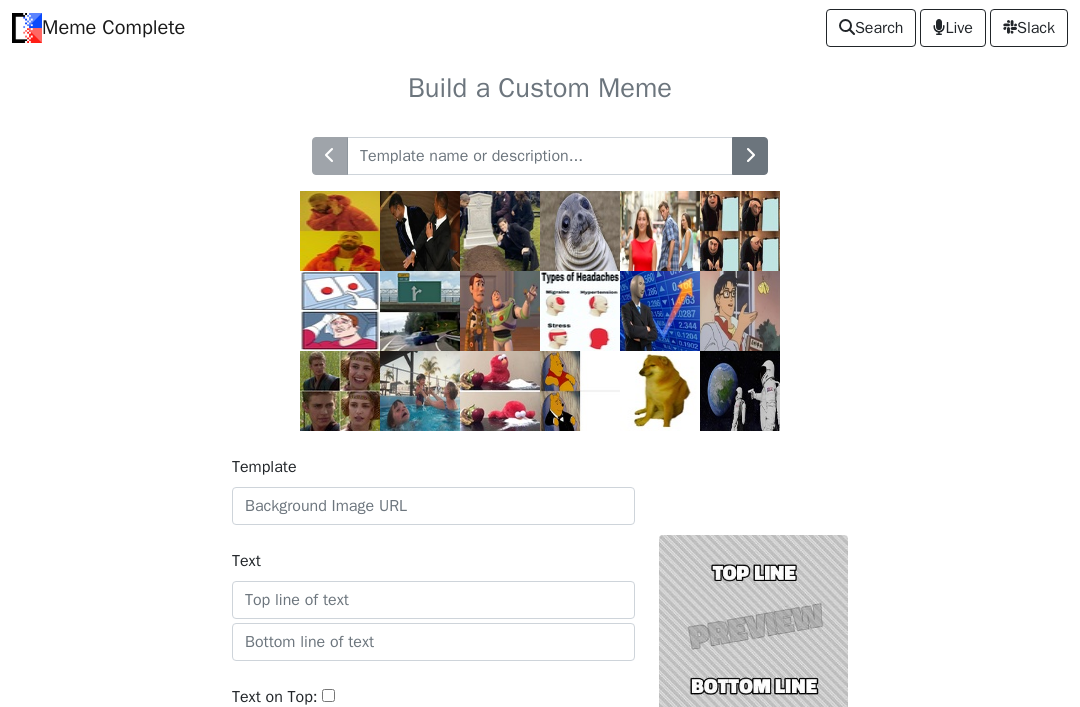 scroll, scrollTop: 1, scrollLeft: 0, axis: vertical 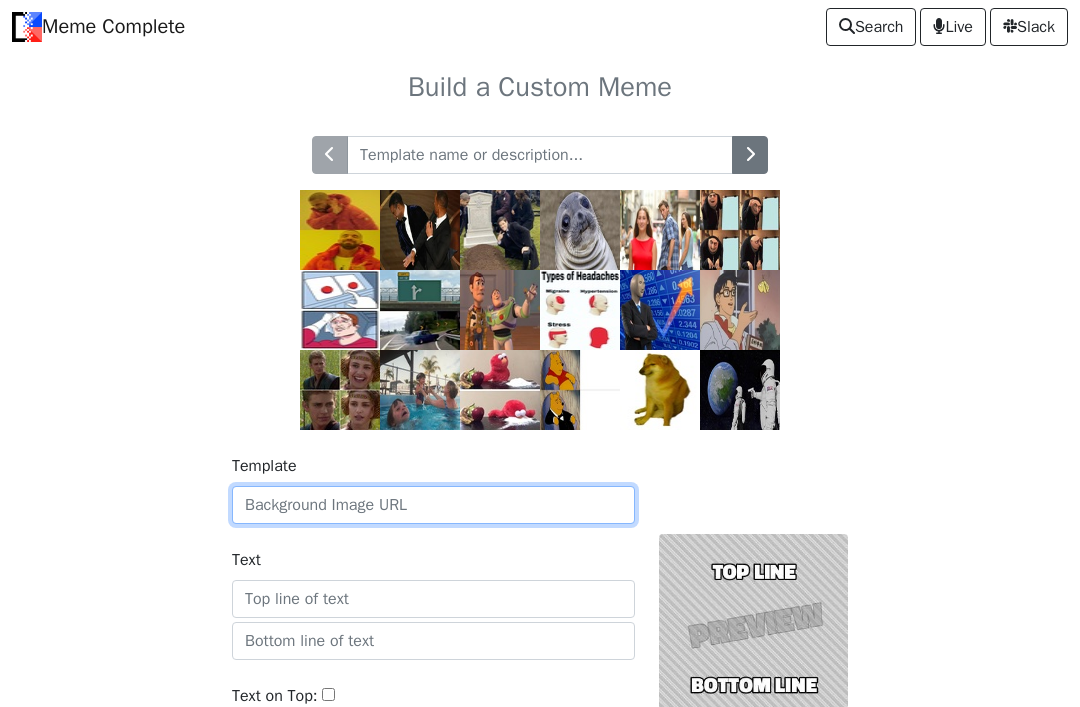 click on "Template" at bounding box center (433, 505) 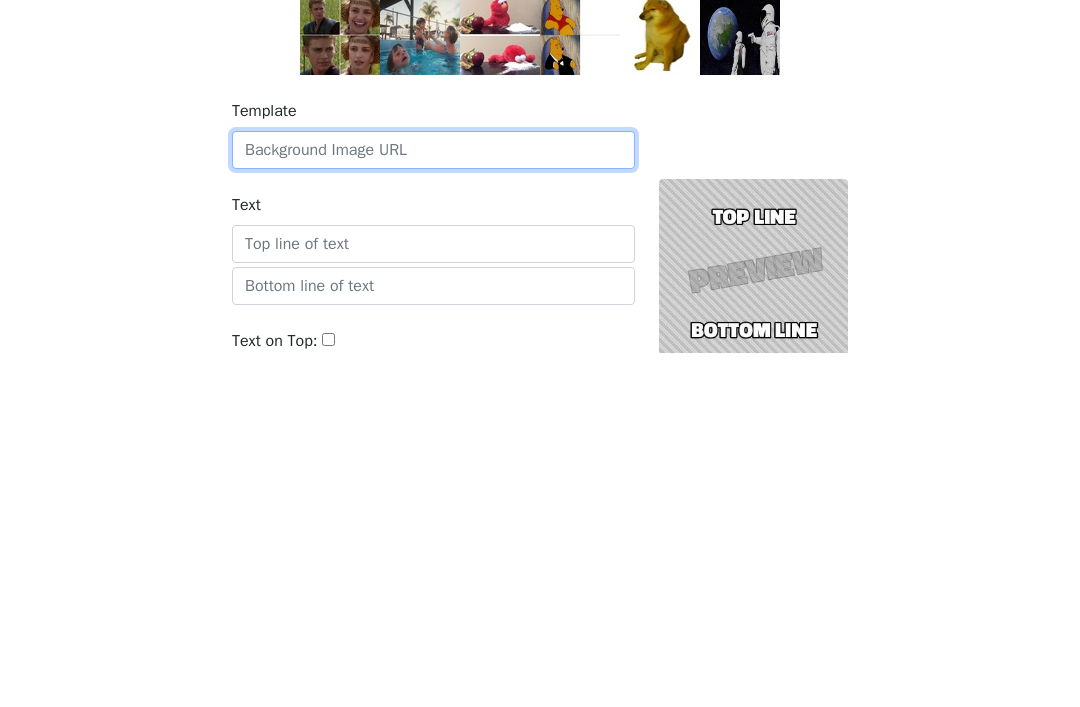 click on "Template" at bounding box center [433, 505] 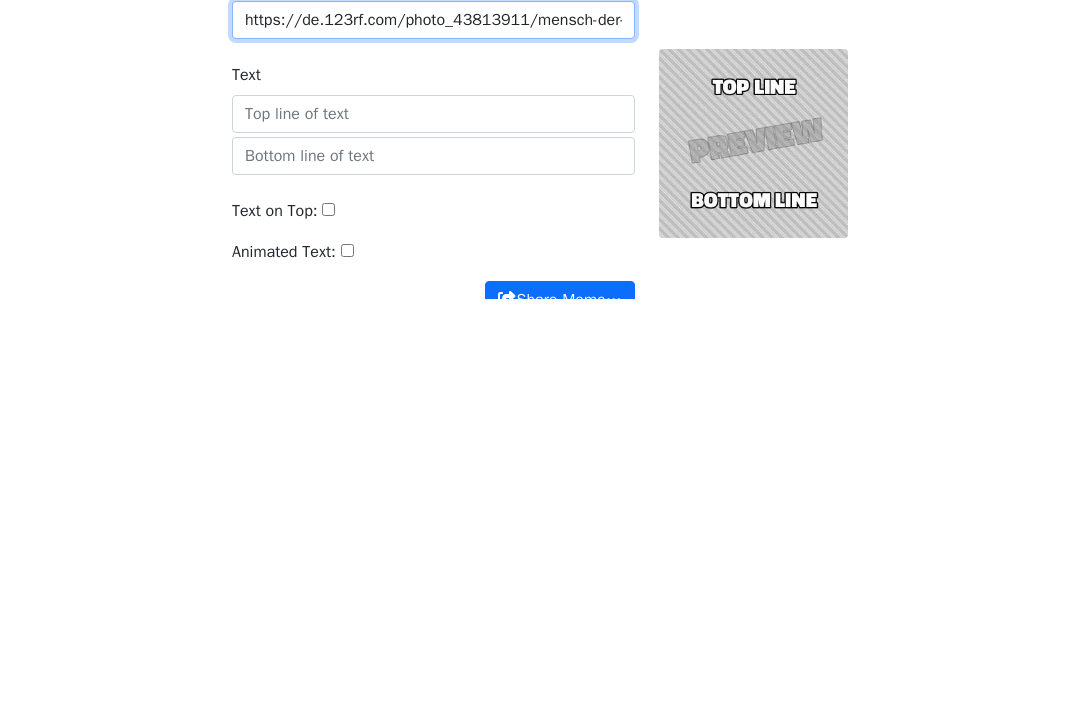 scroll, scrollTop: 85, scrollLeft: 0, axis: vertical 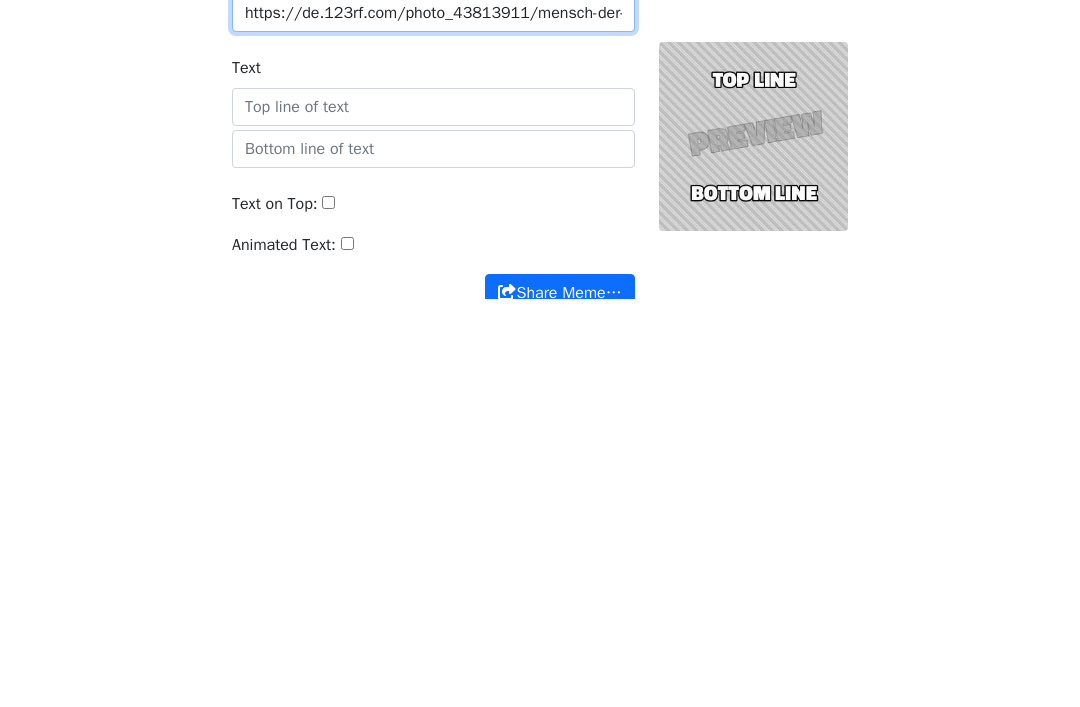 type on "https://de.123rf.com/photo_43813911/mensch-der-eine-spritze-anh%C3%A4lt-vektor-illustration.html" 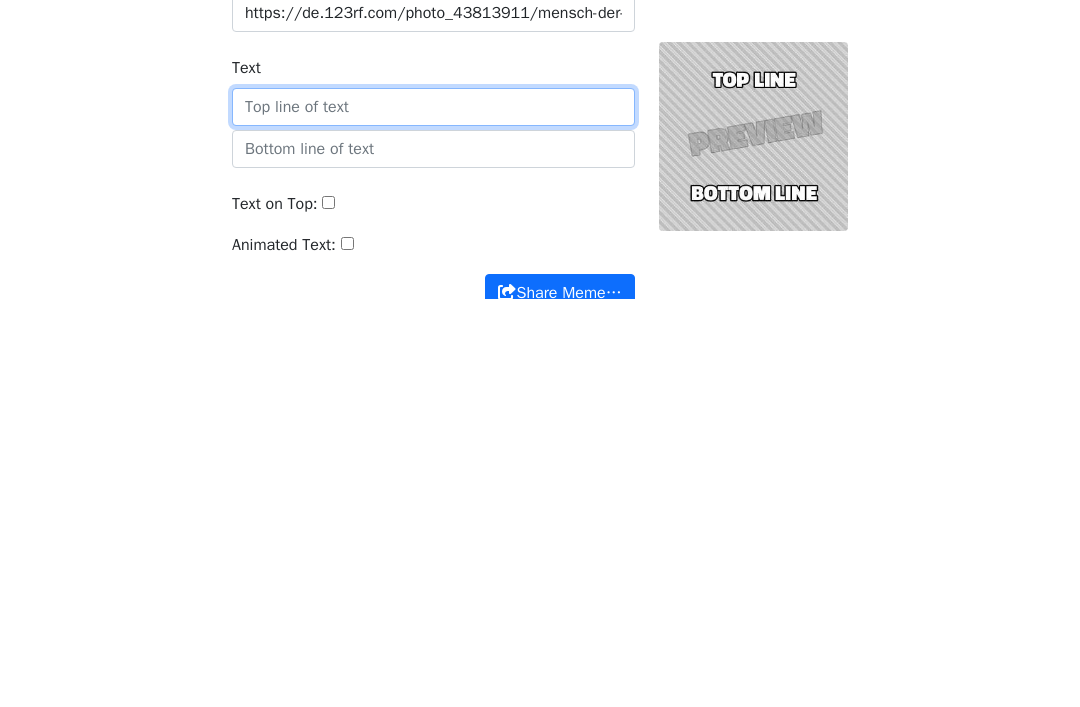 click on "Text" at bounding box center (433, 515) 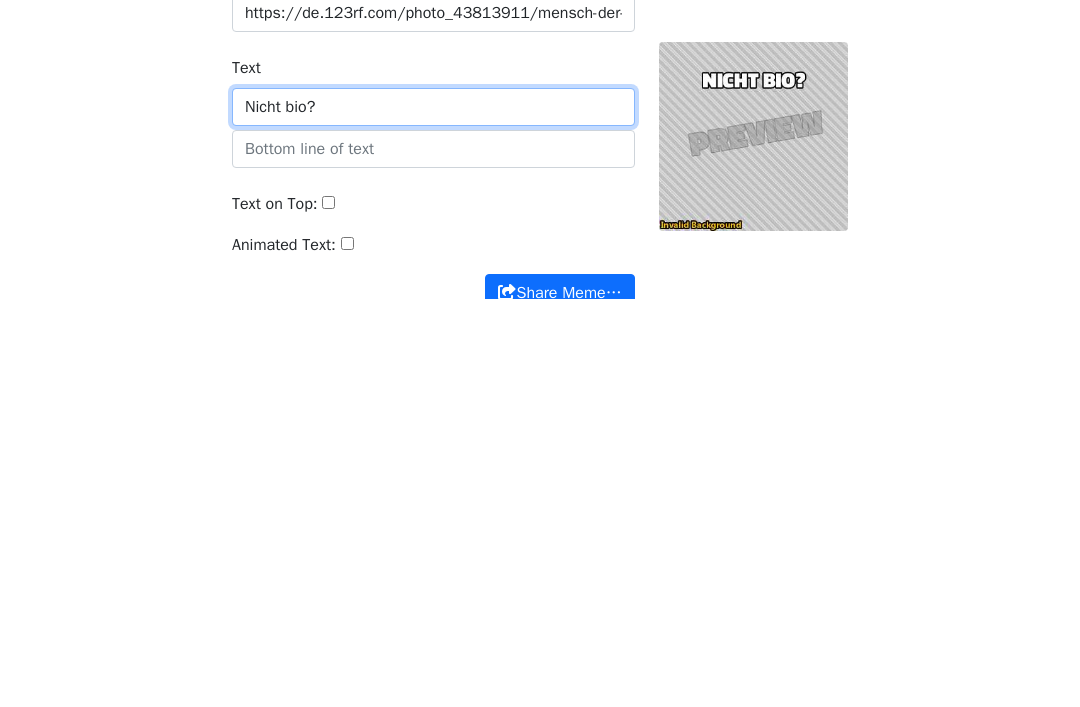 type on "Nicht bio?" 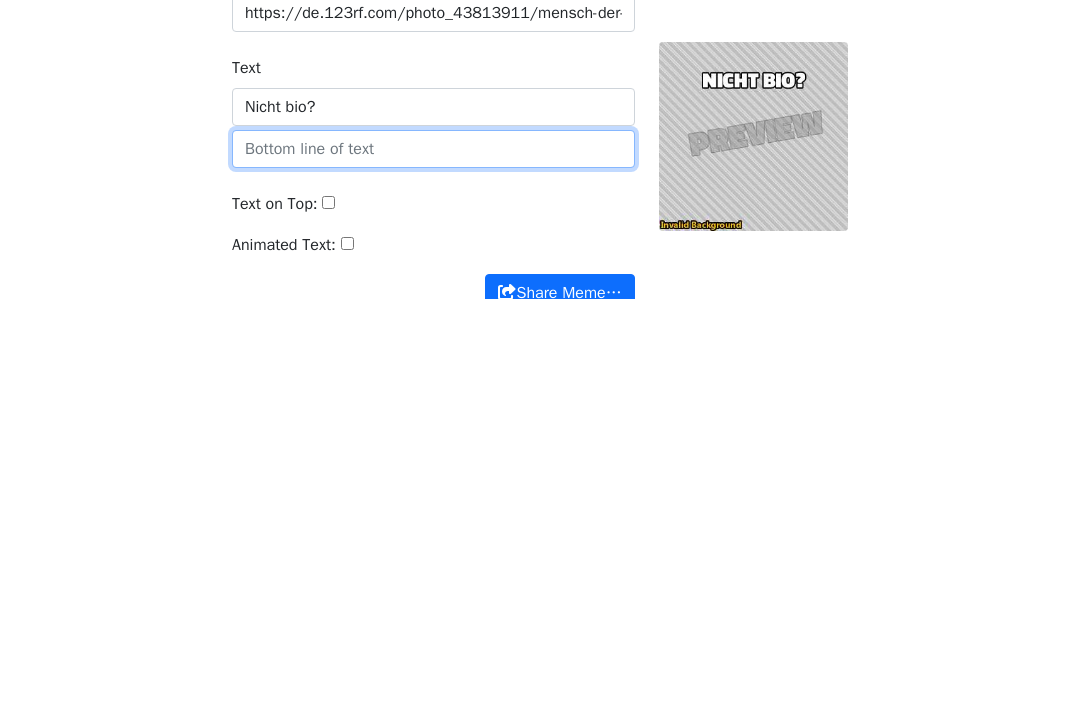 click at bounding box center [433, 557] 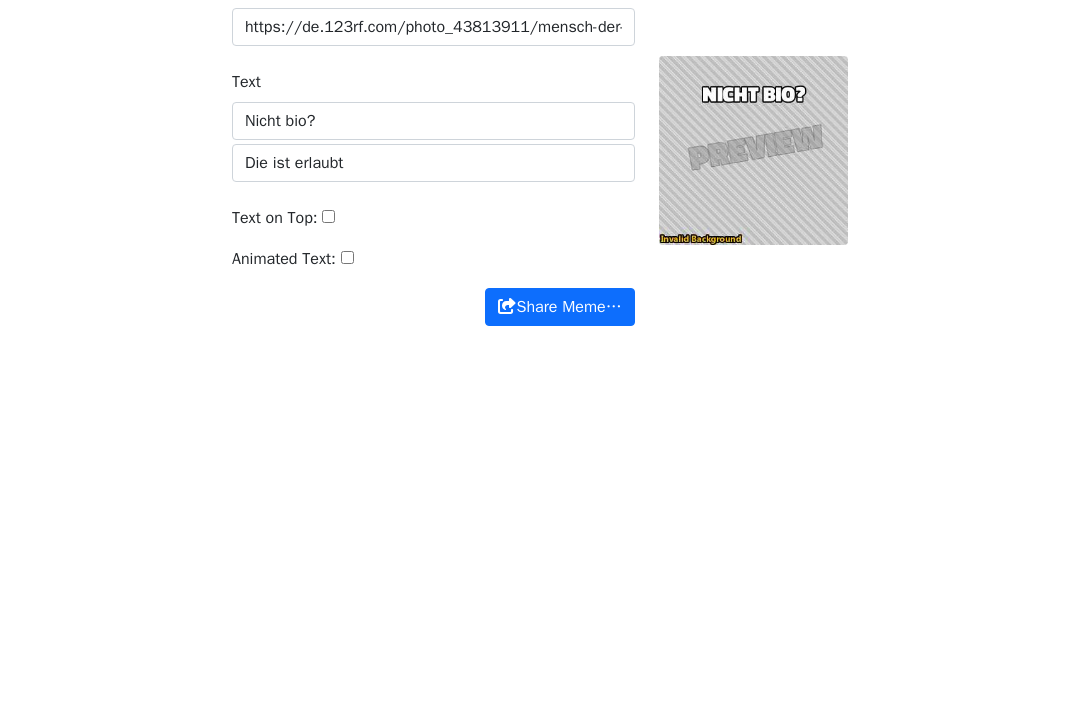 scroll, scrollTop: 249, scrollLeft: 0, axis: vertical 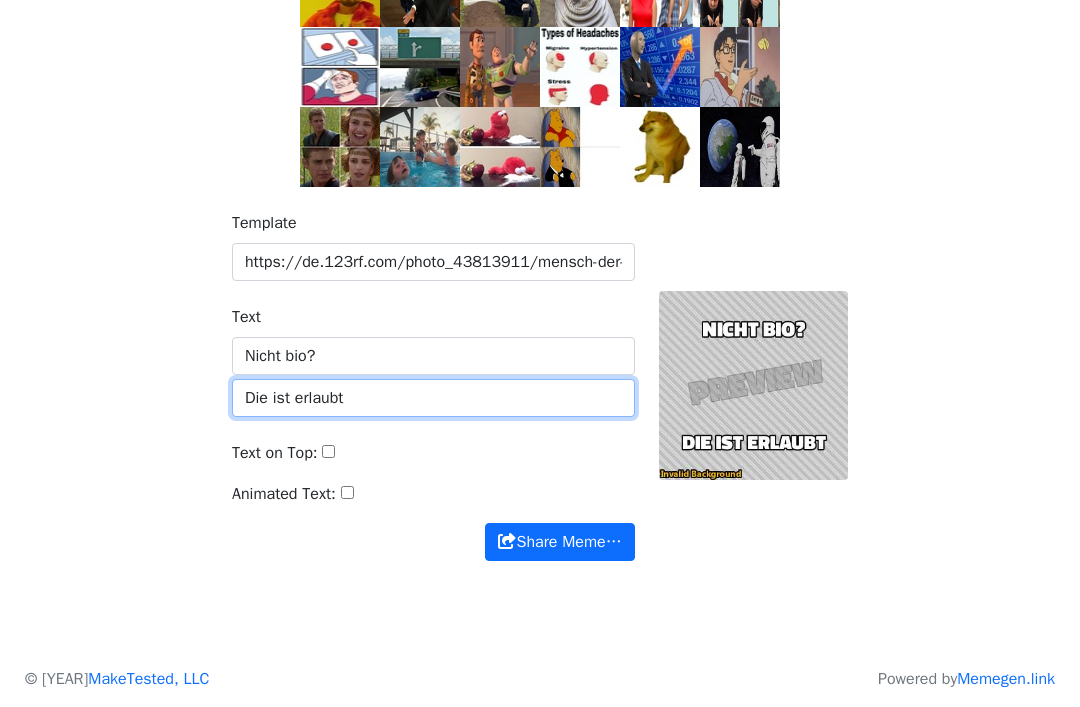 type on "Die ist erlaubt" 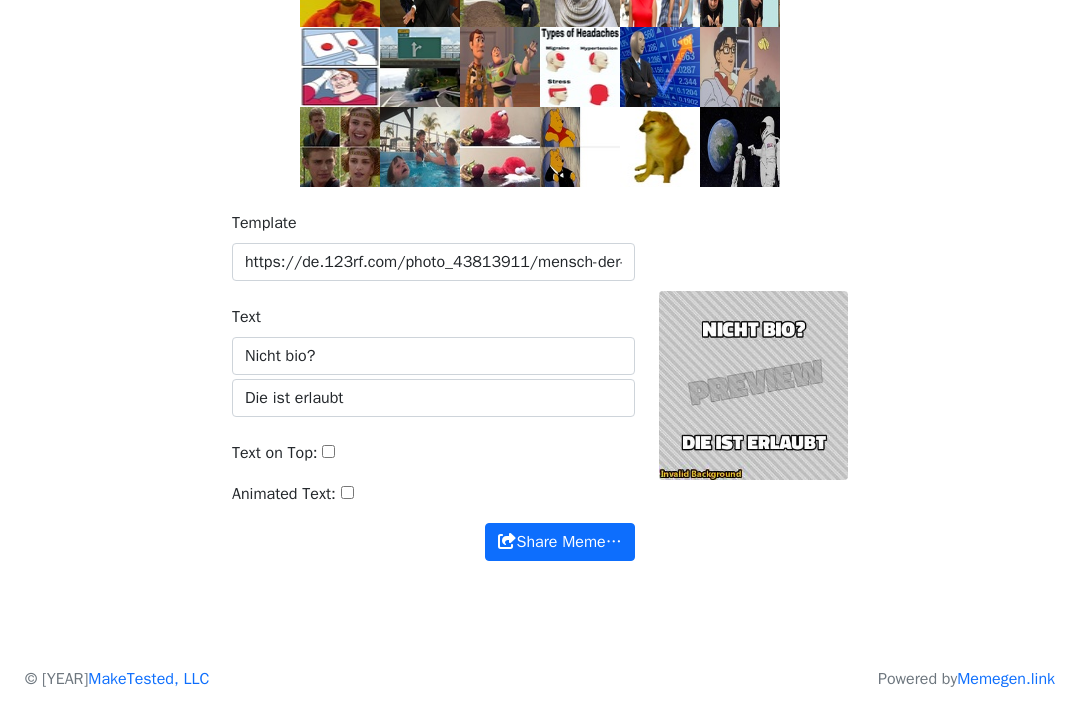 click at bounding box center (753, 386) 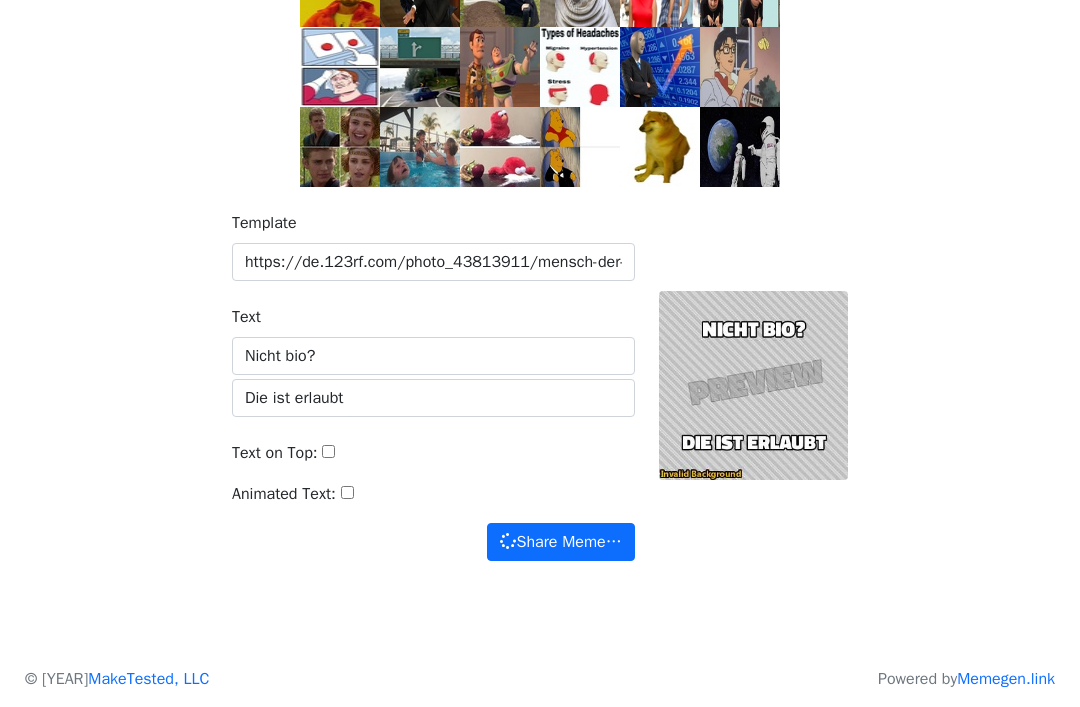 scroll, scrollTop: 103, scrollLeft: 0, axis: vertical 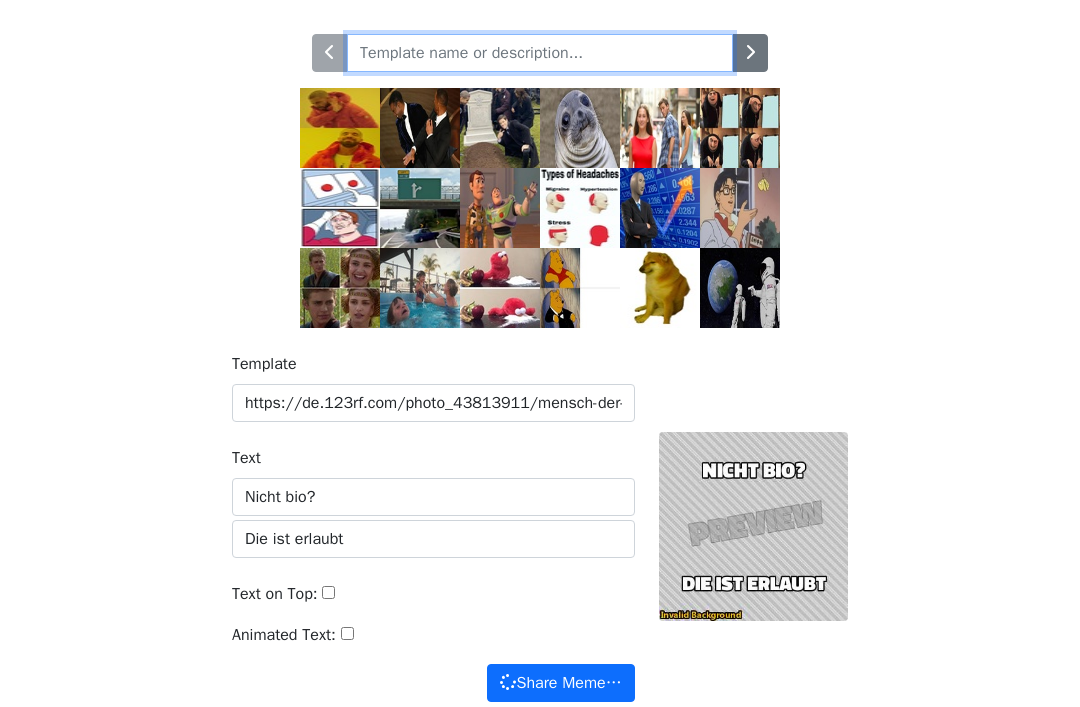 click at bounding box center (540, 53) 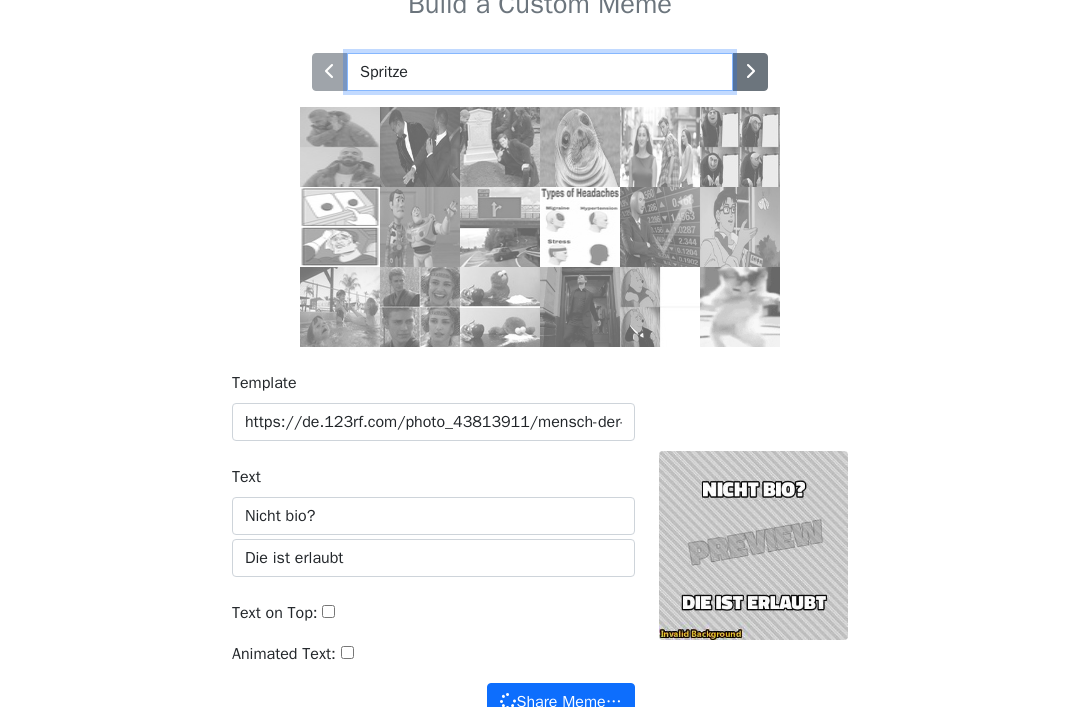 scroll, scrollTop: 82, scrollLeft: 0, axis: vertical 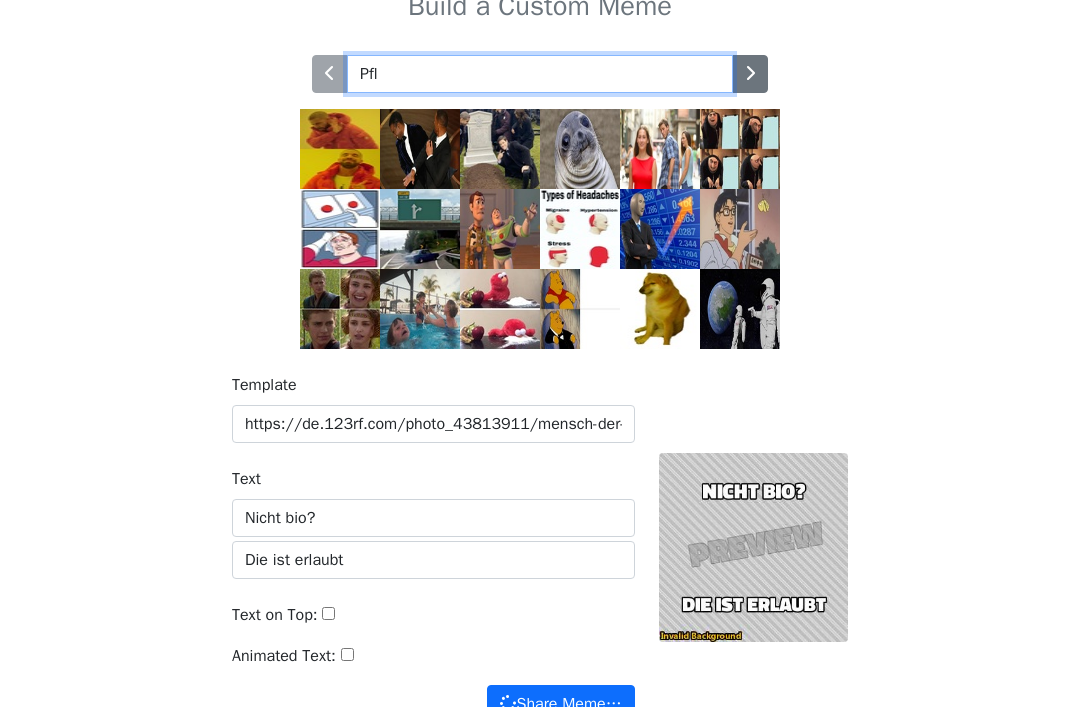 type on "Pfla" 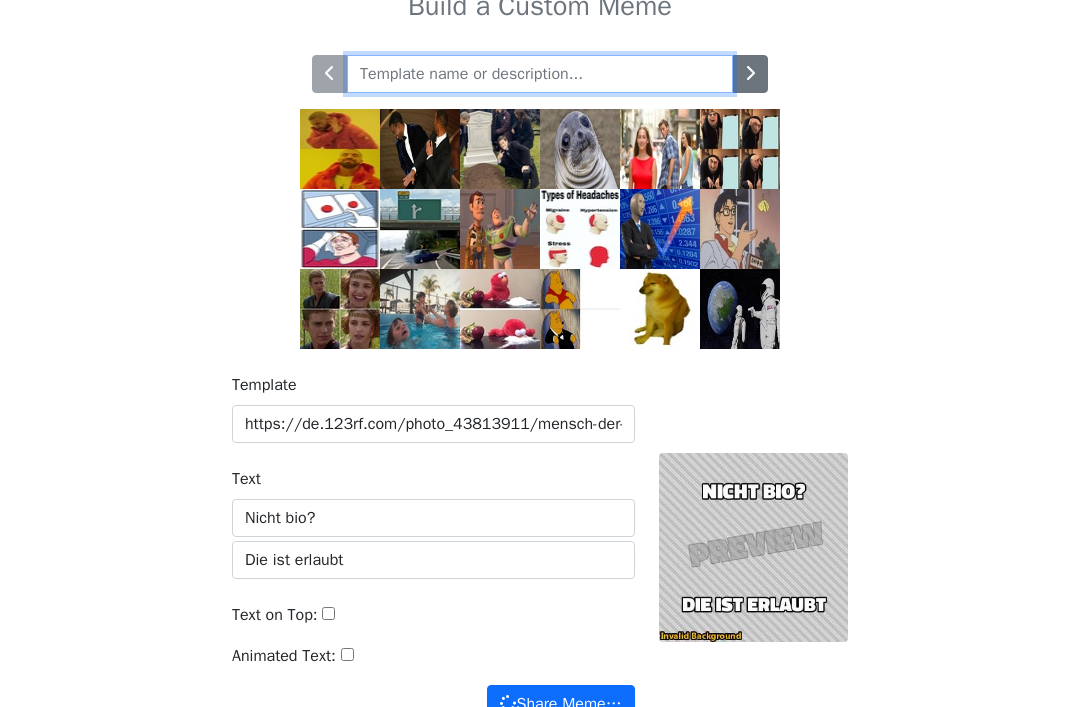 type 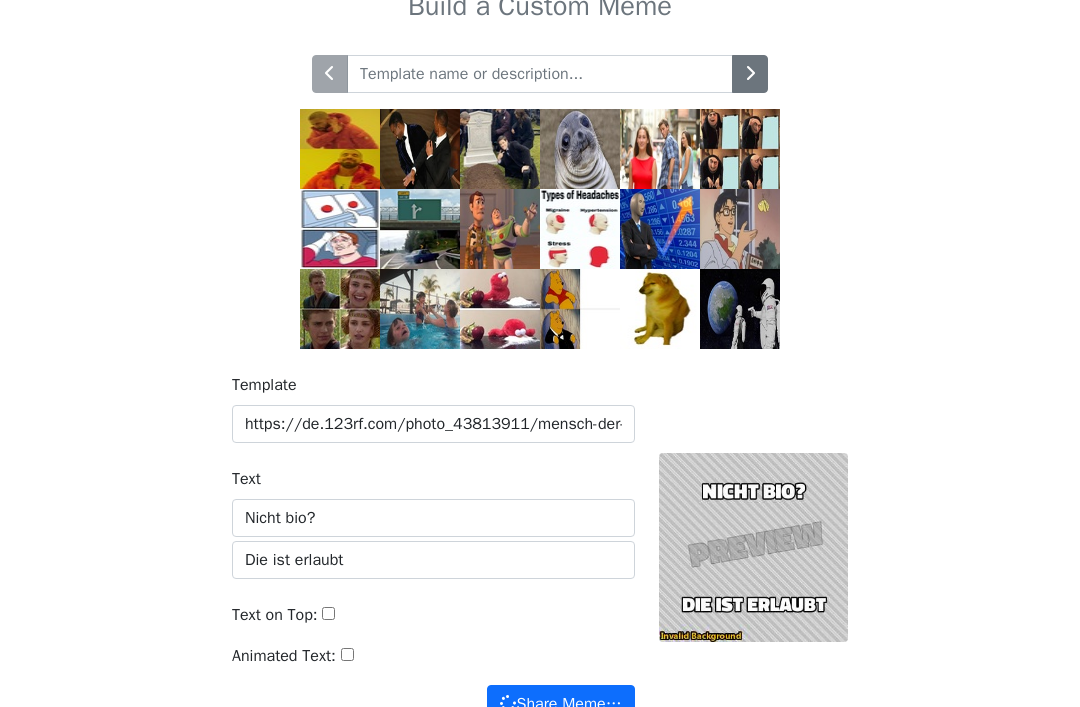 click at bounding box center (750, 74) 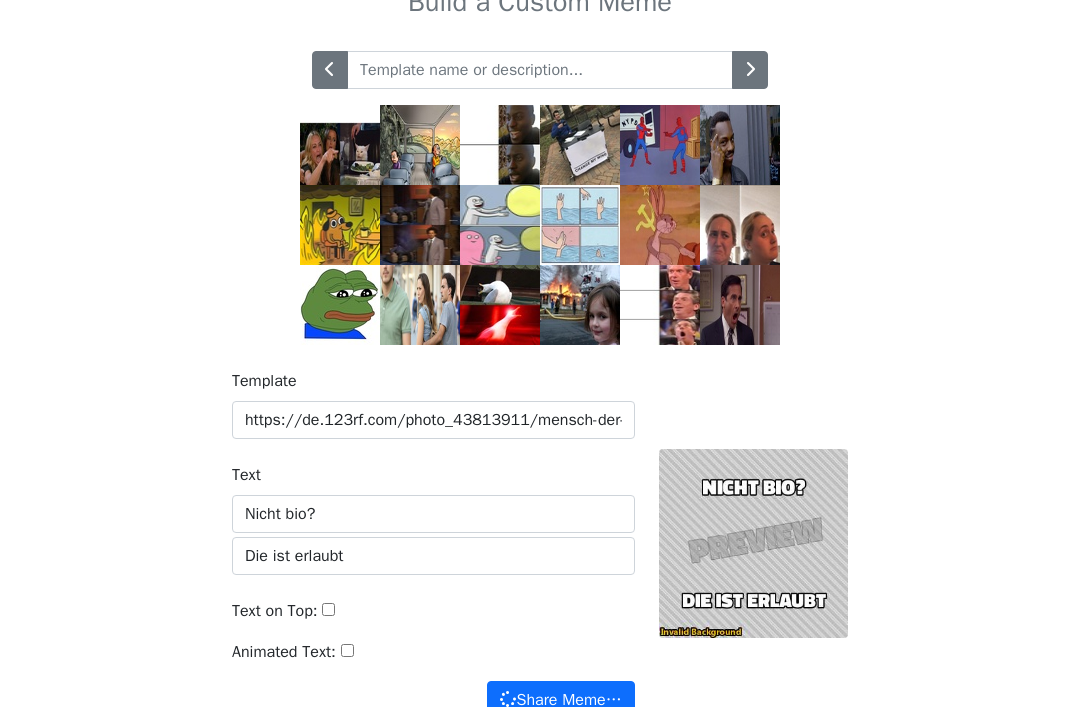 scroll, scrollTop: 86, scrollLeft: 0, axis: vertical 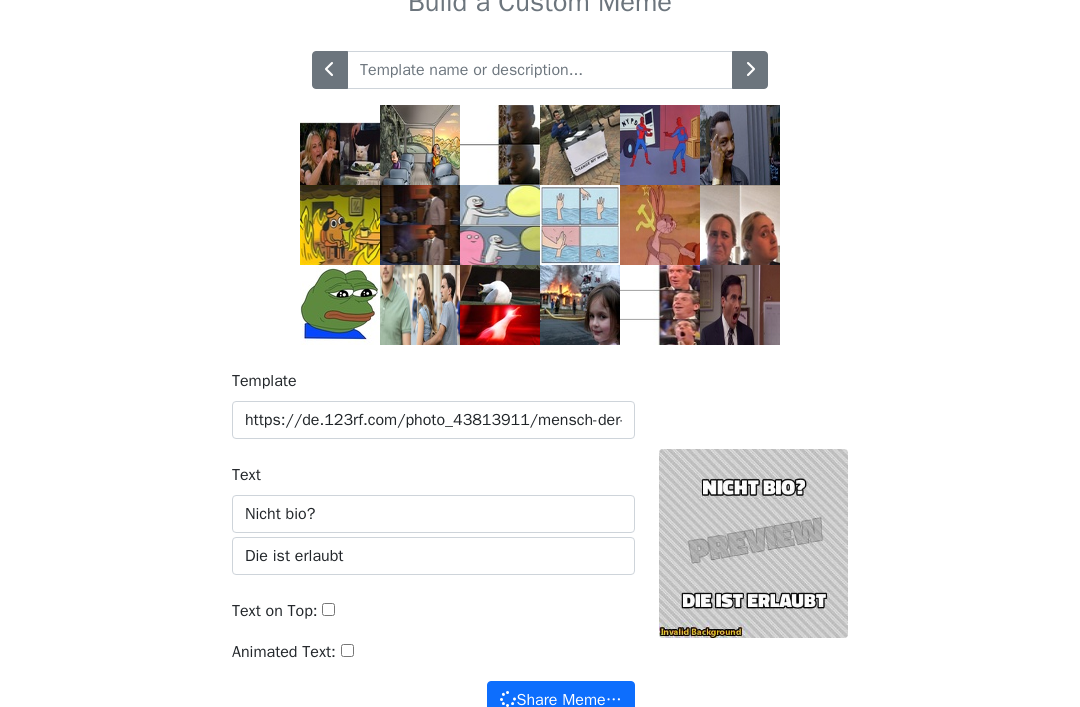 click at bounding box center [750, 70] 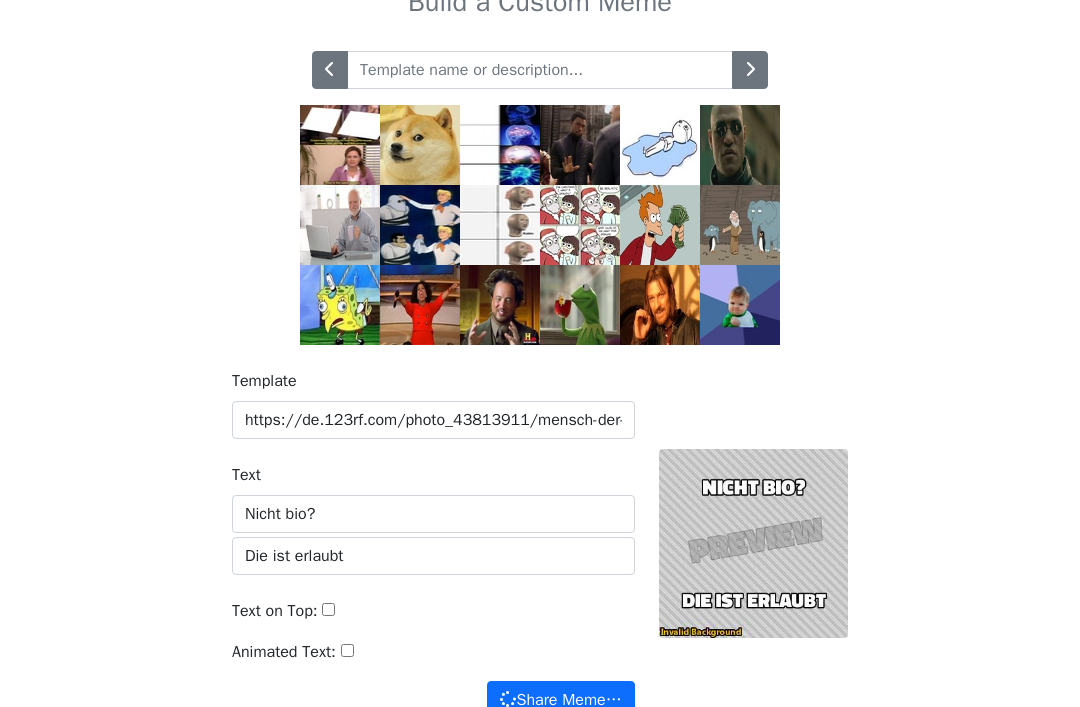 click at bounding box center [750, 69] 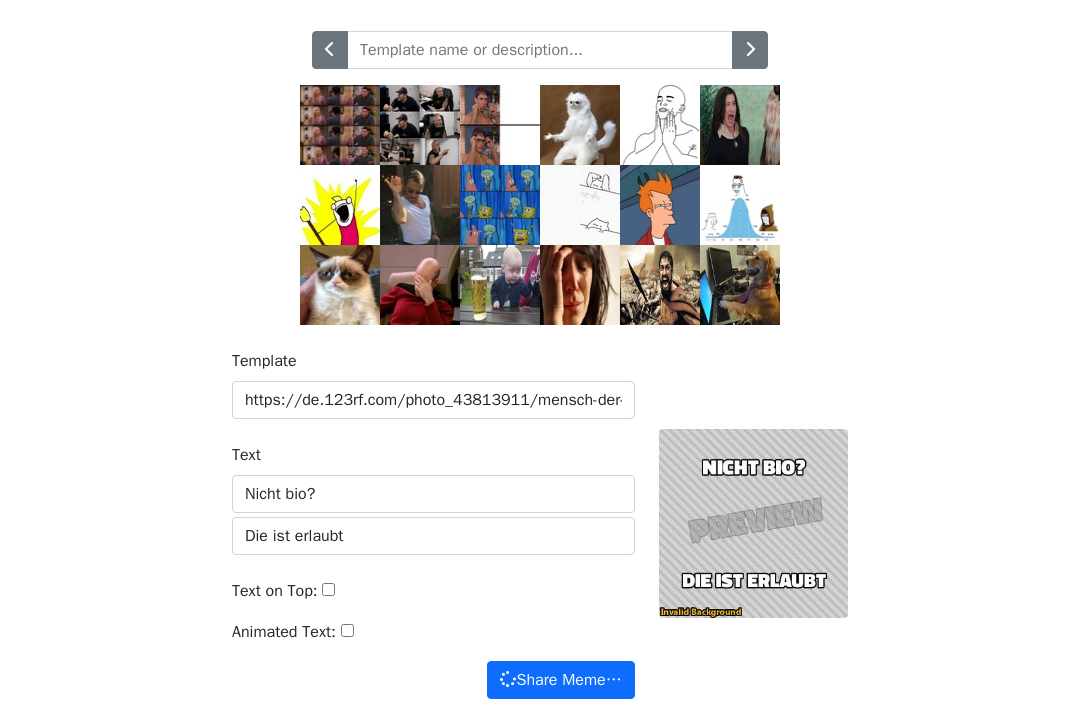 scroll, scrollTop: 108, scrollLeft: 0, axis: vertical 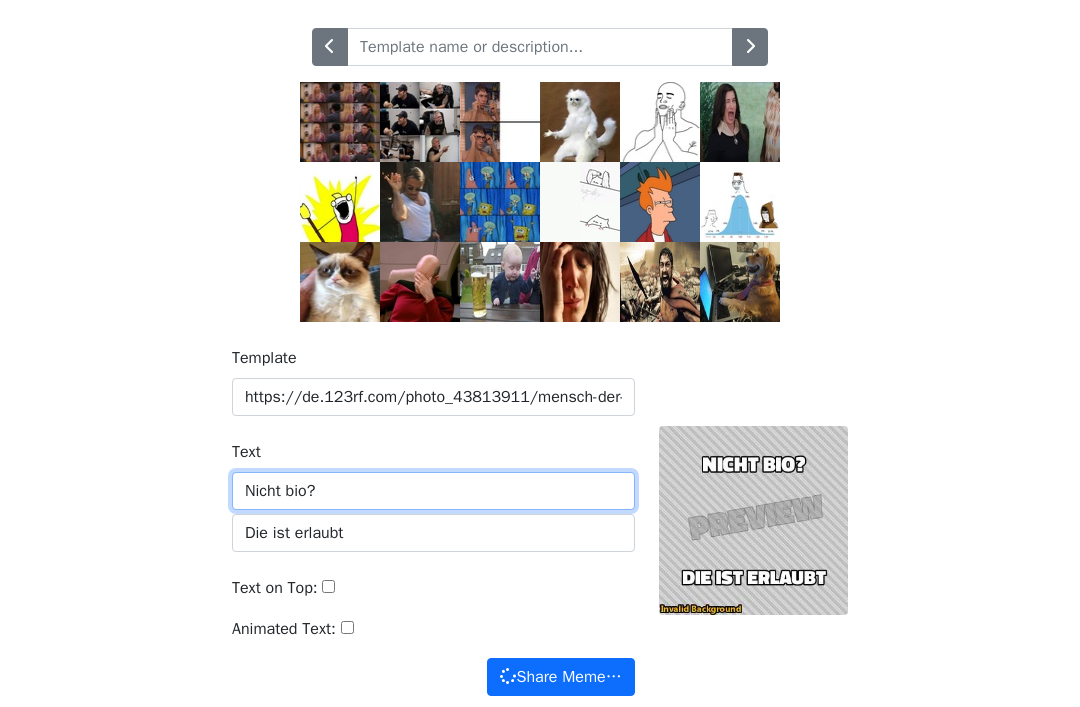 click on "Nicht bio?" at bounding box center (433, 492) 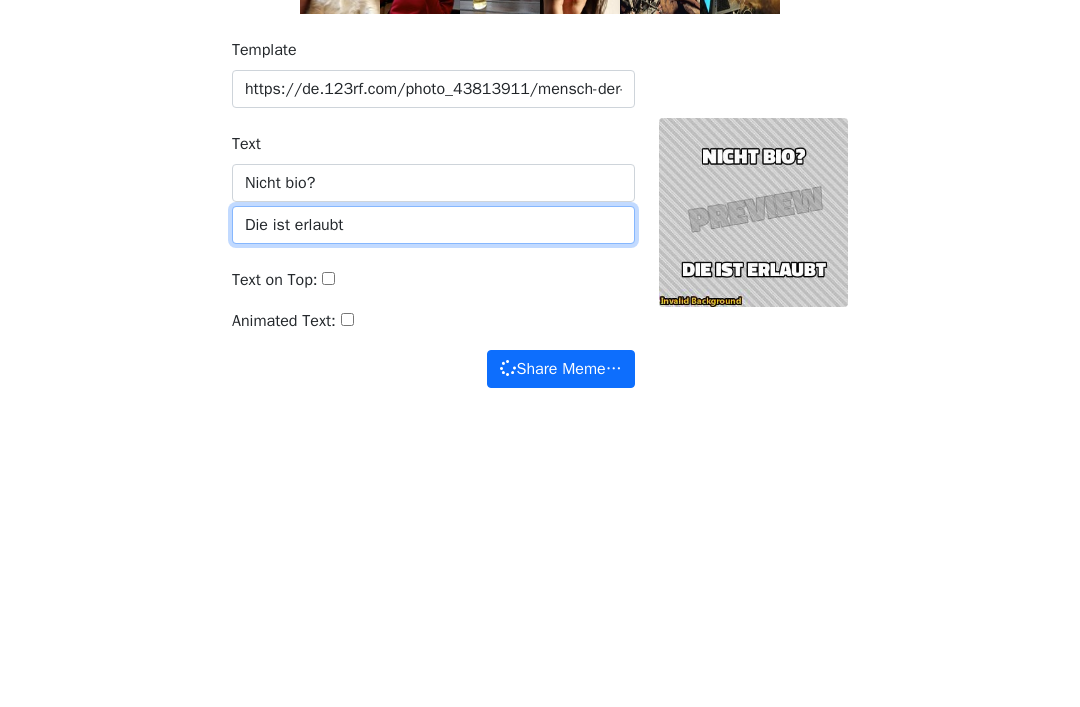 click on "Die ist erlaubt" at bounding box center (433, 534) 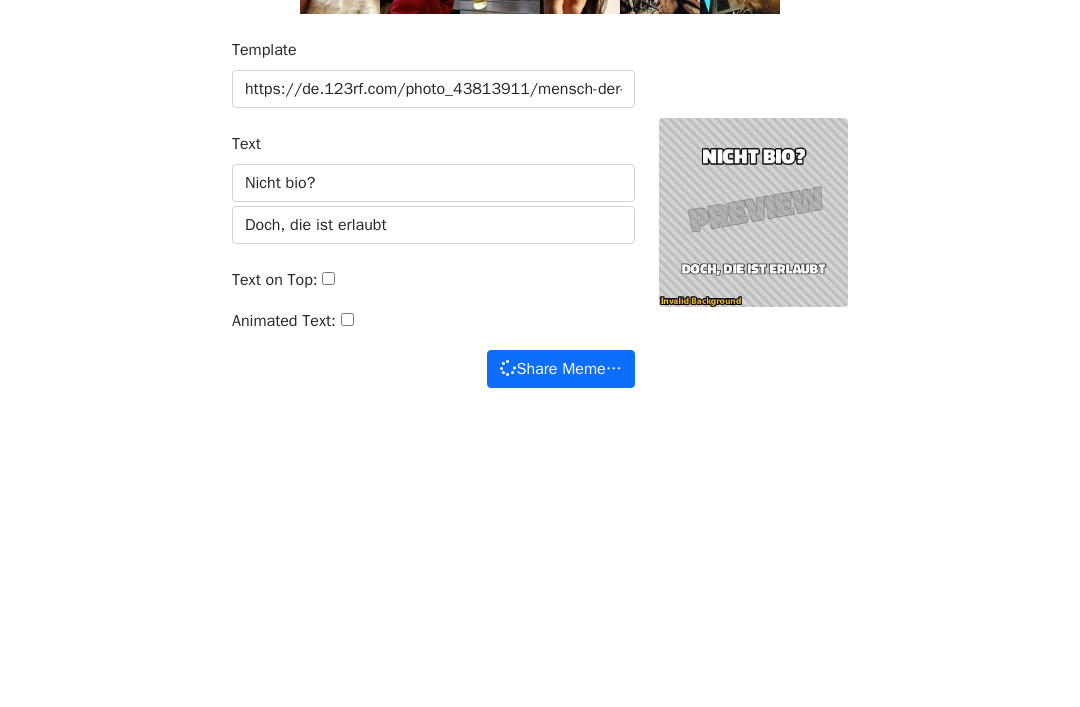 scroll, scrollTop: 185, scrollLeft: 0, axis: vertical 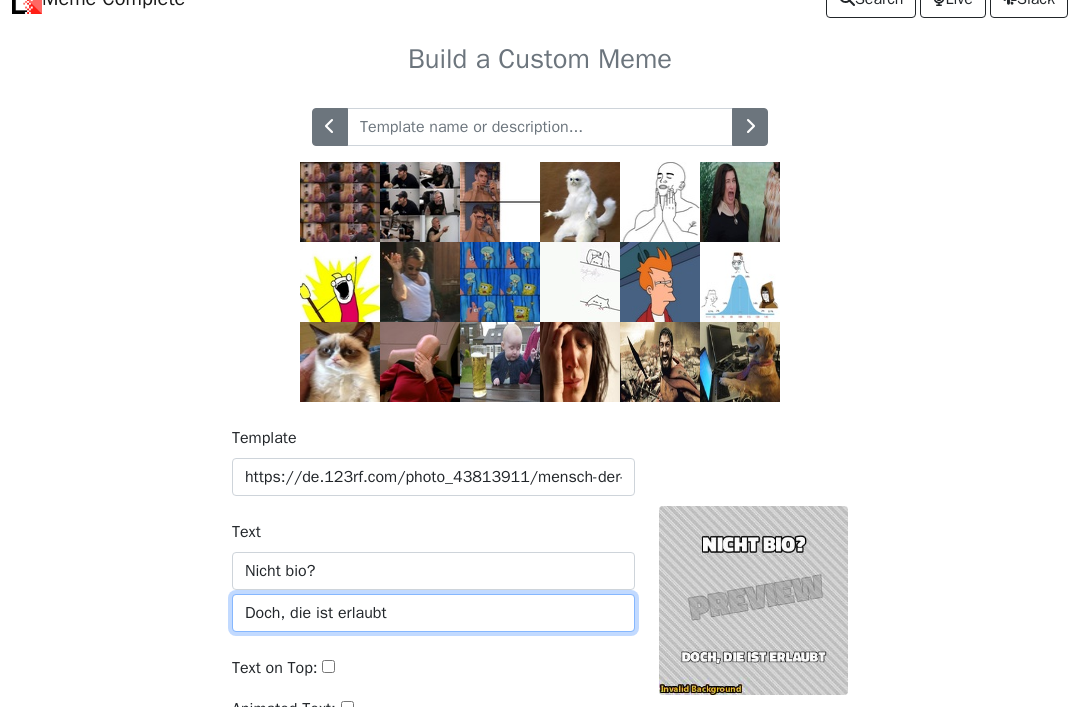type on "Doch, die ist erlaubt" 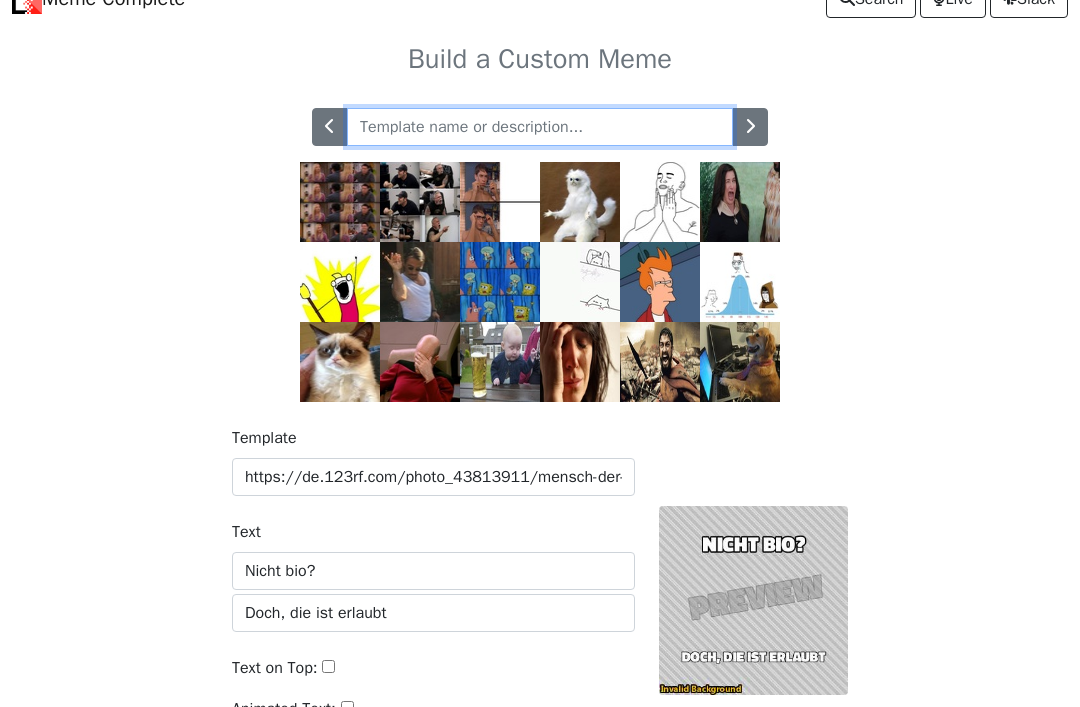 click at bounding box center (540, 128) 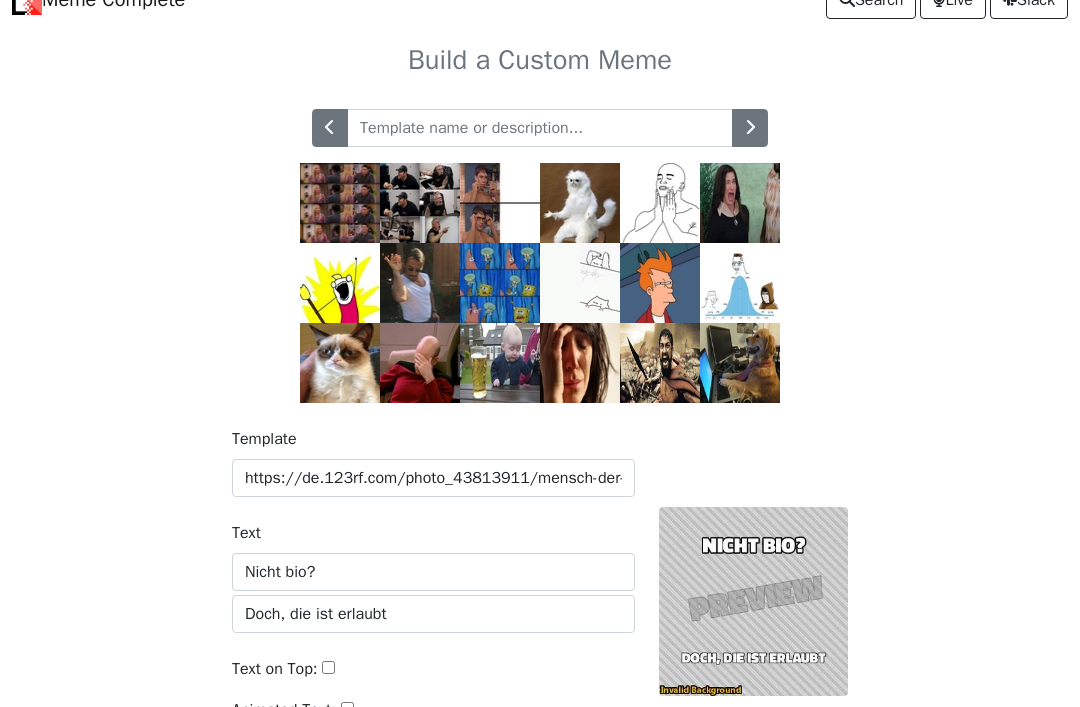 click at bounding box center (750, 128) 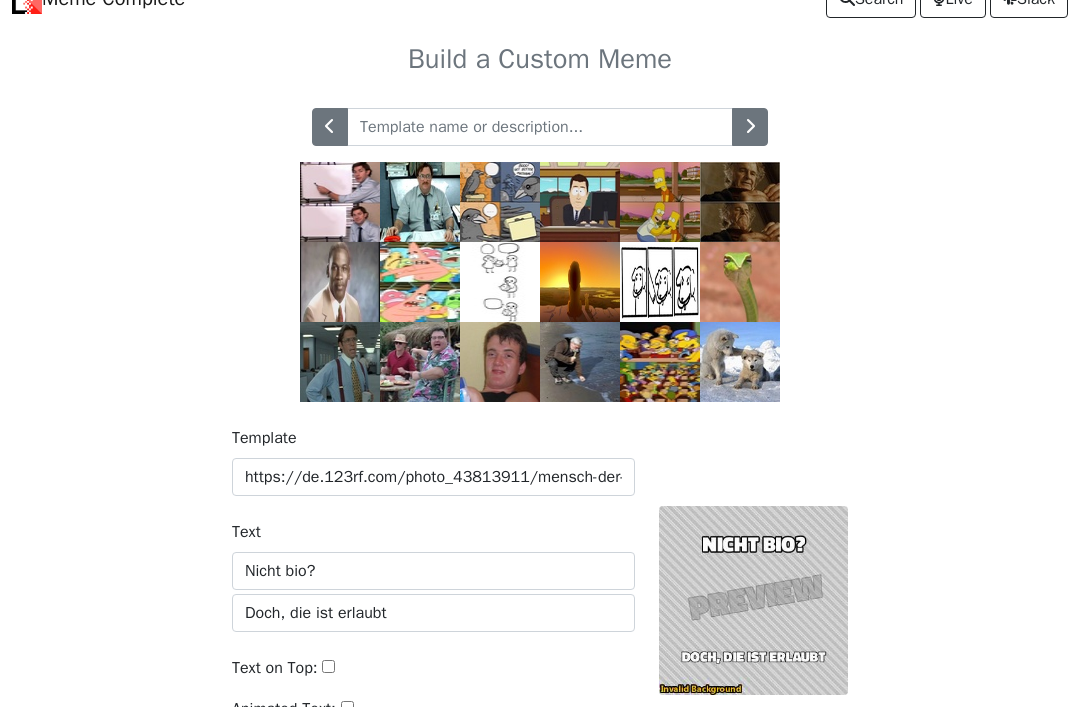 click at bounding box center (750, 127) 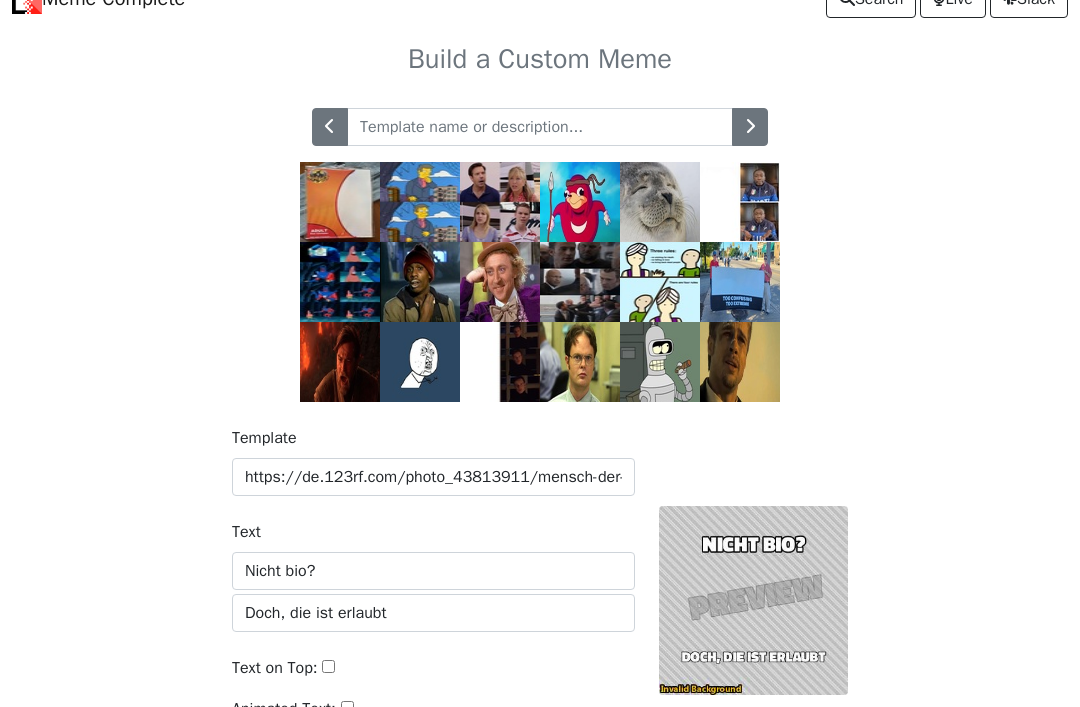 click at bounding box center [750, 127] 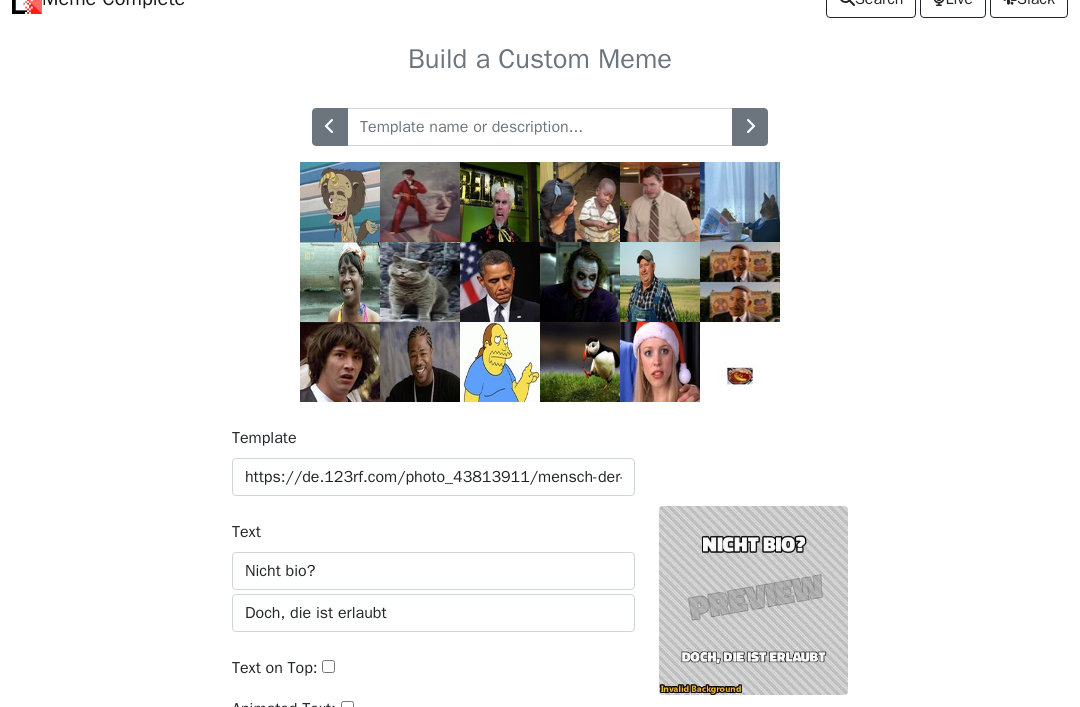 click at bounding box center (750, 127) 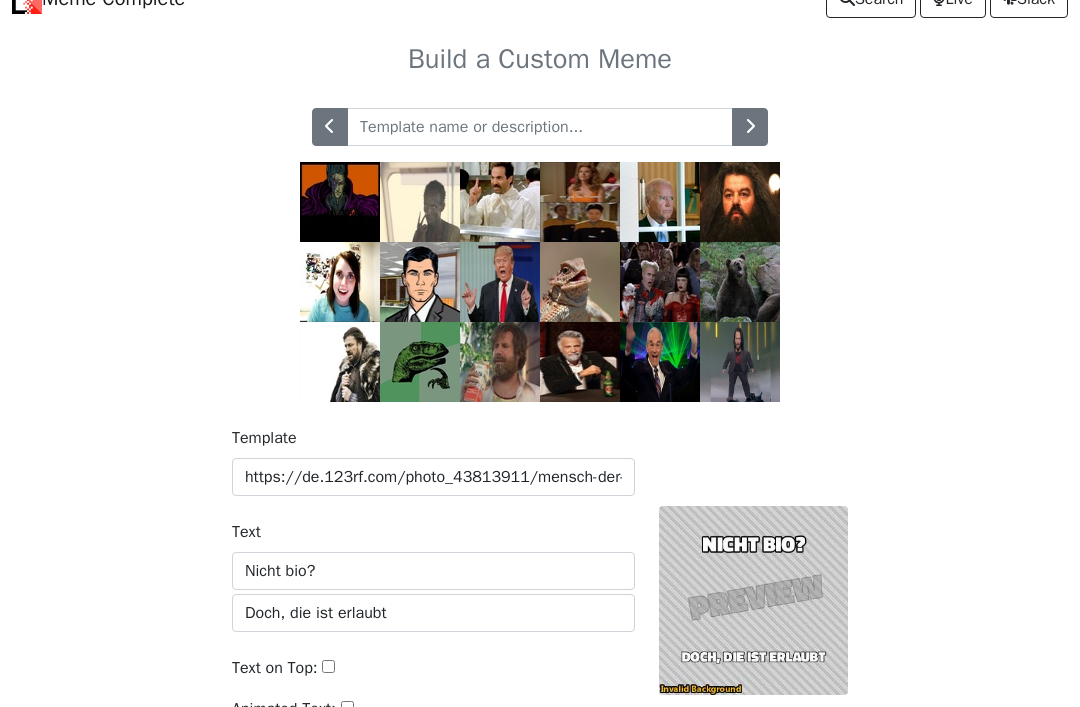 click at bounding box center (750, 127) 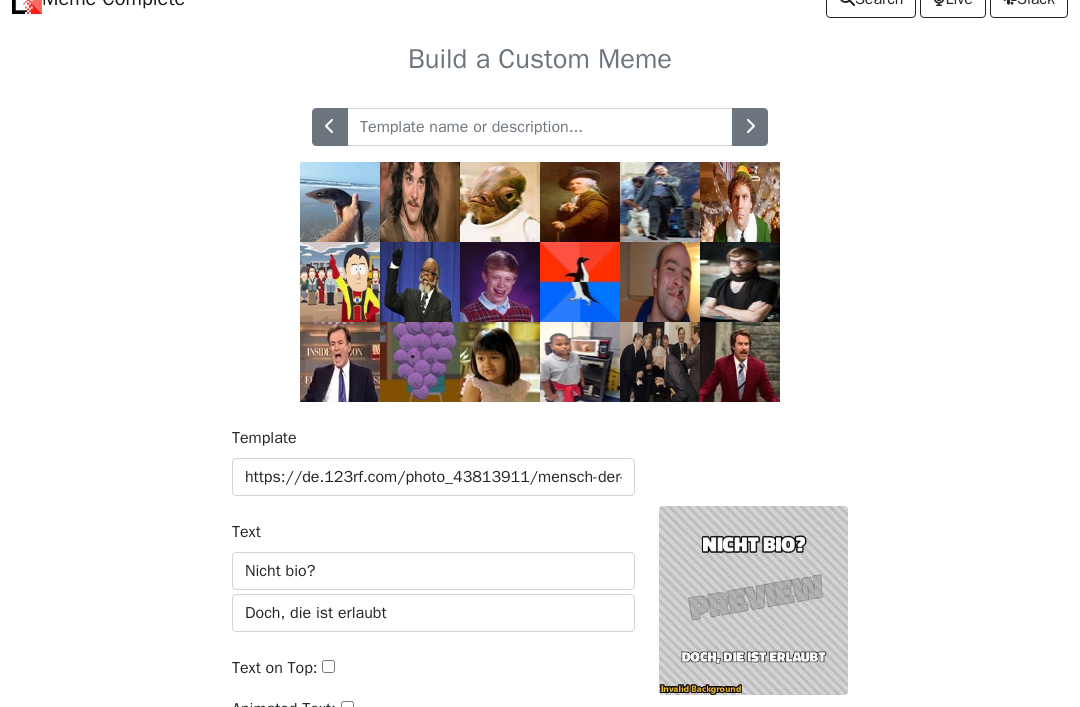 click at bounding box center (750, 126) 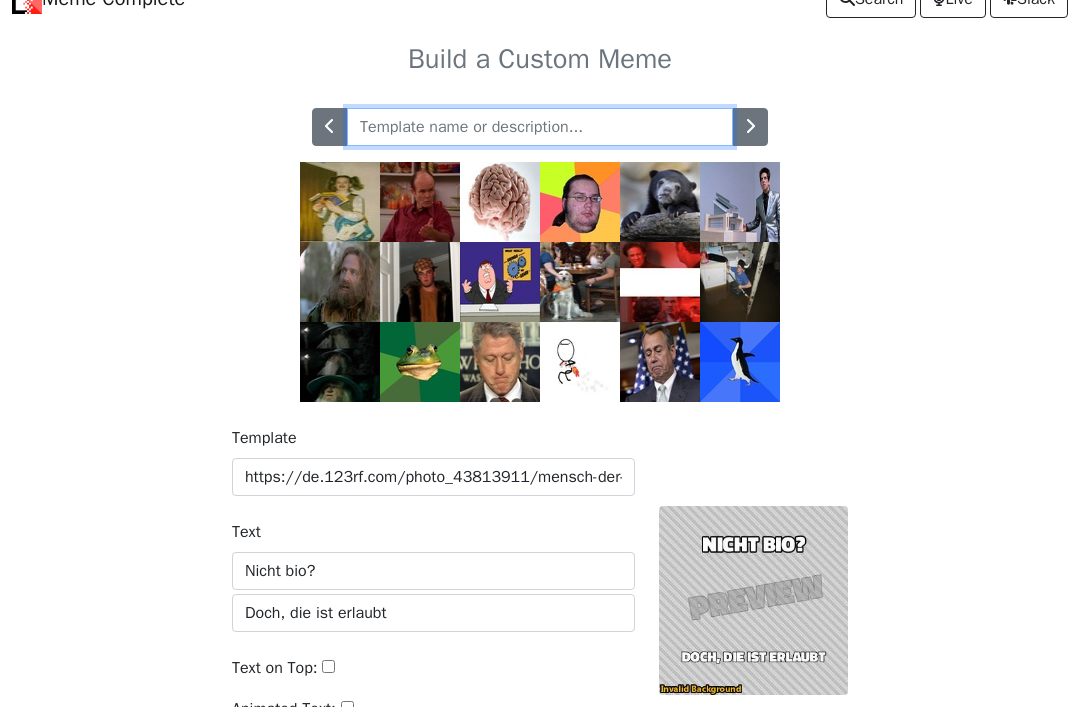 click at bounding box center (540, 127) 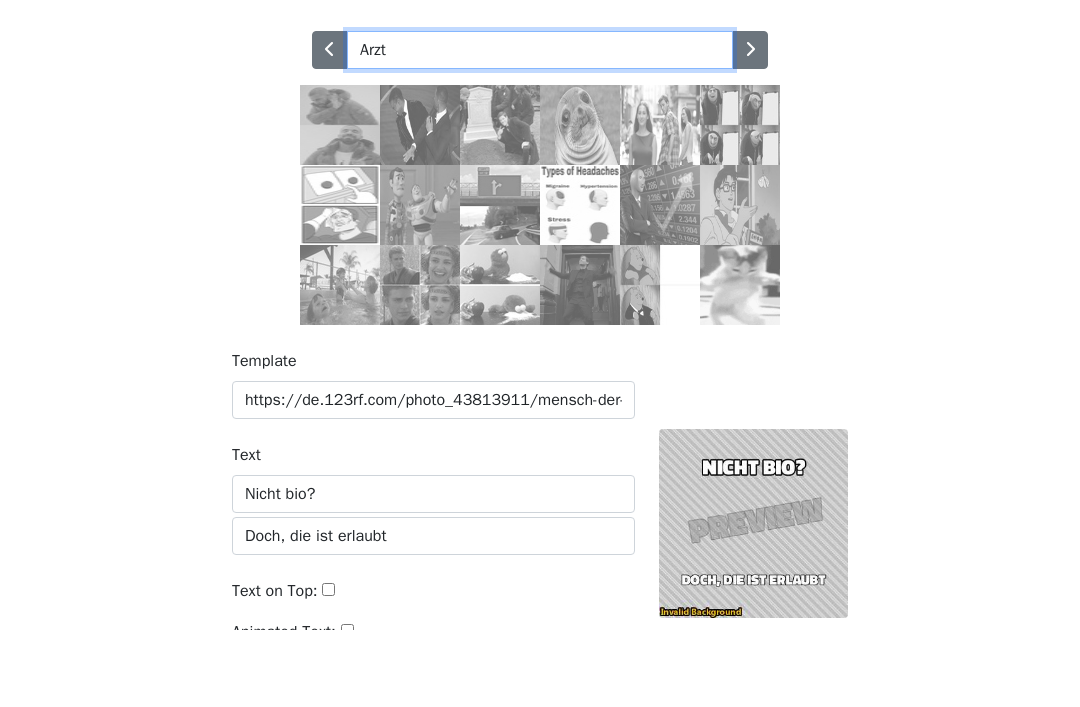 type on "Arzt" 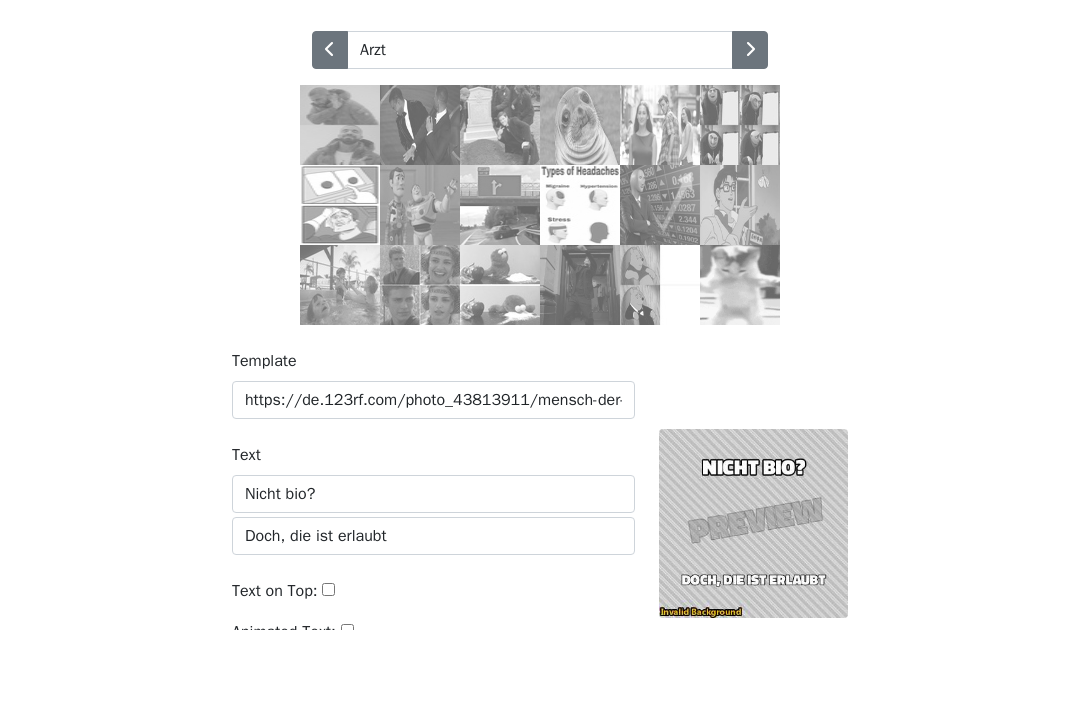 click at bounding box center (750, 128) 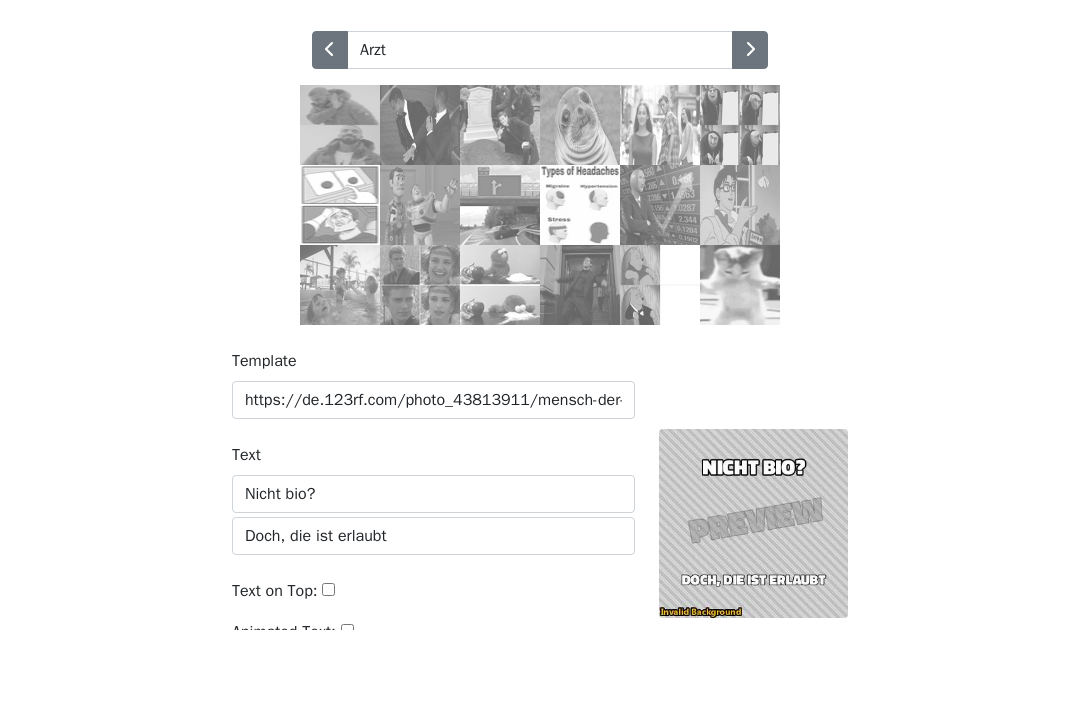 scroll, scrollTop: 106, scrollLeft: 0, axis: vertical 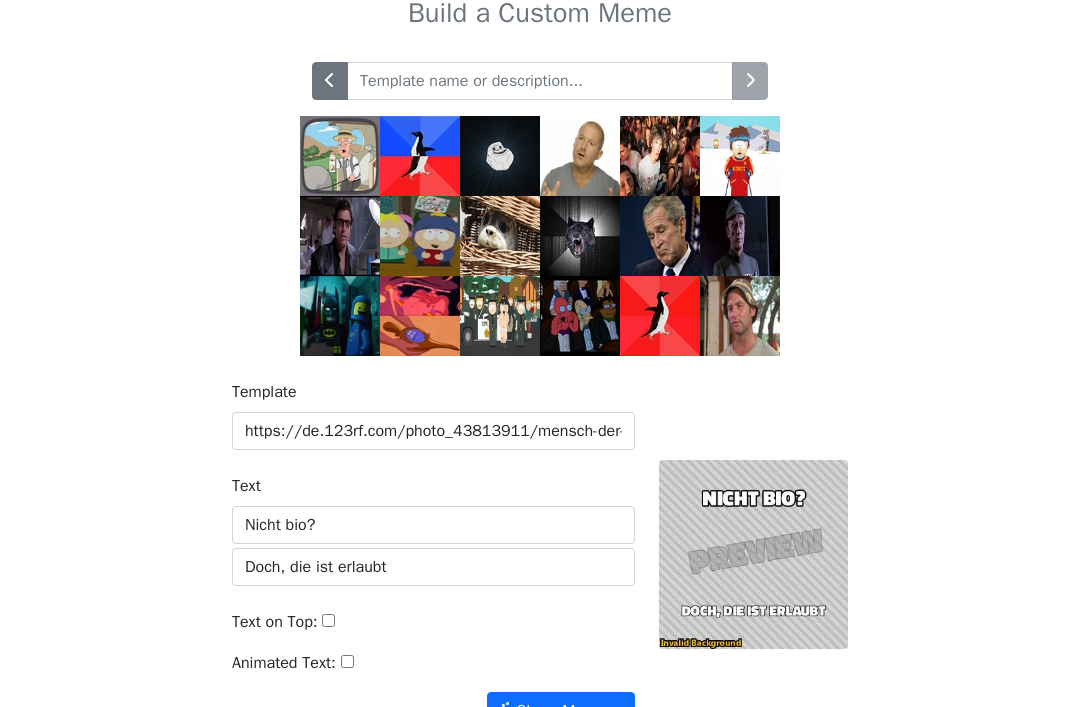 click at bounding box center (540, 81) 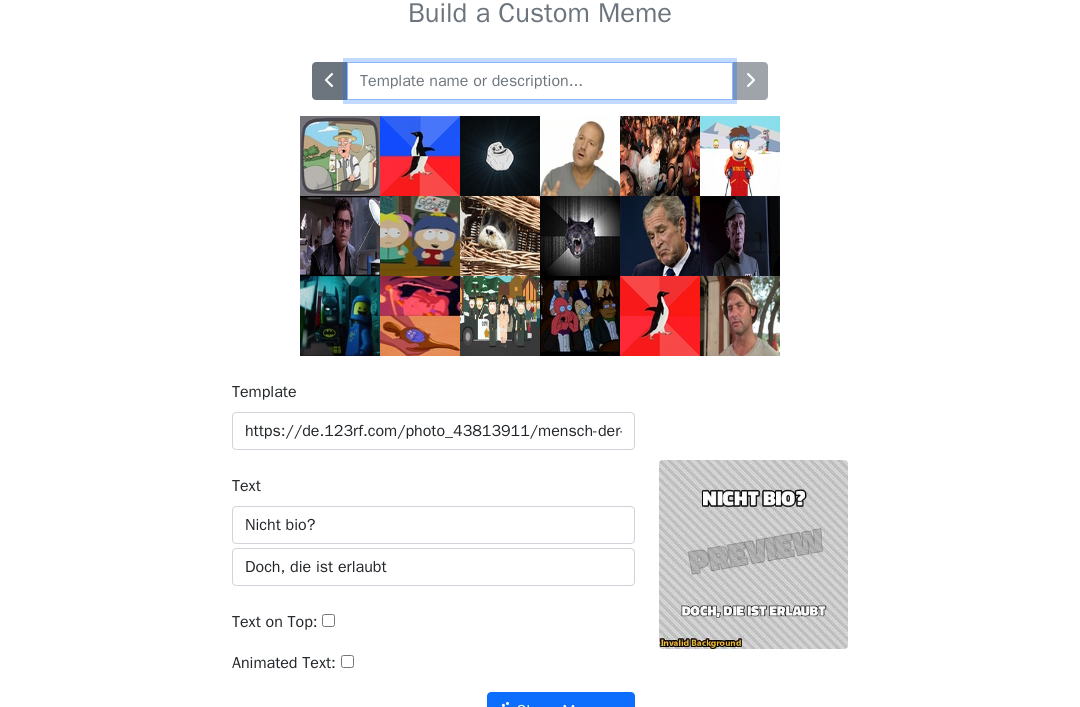 click at bounding box center (540, 81) 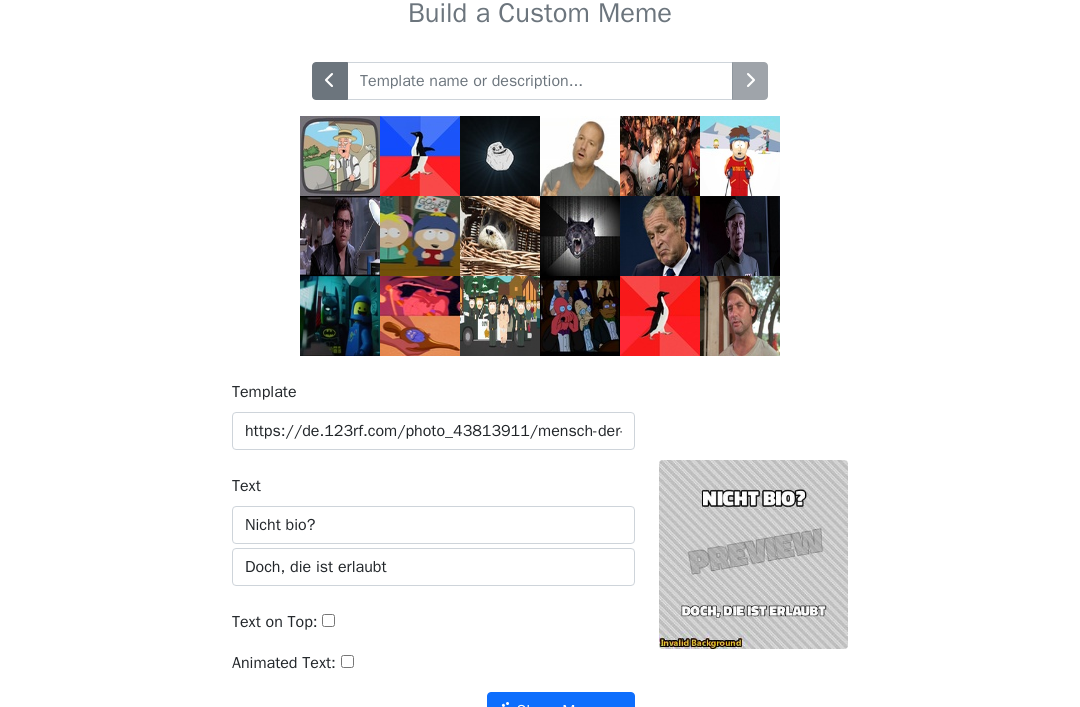 click at bounding box center [540, 197] 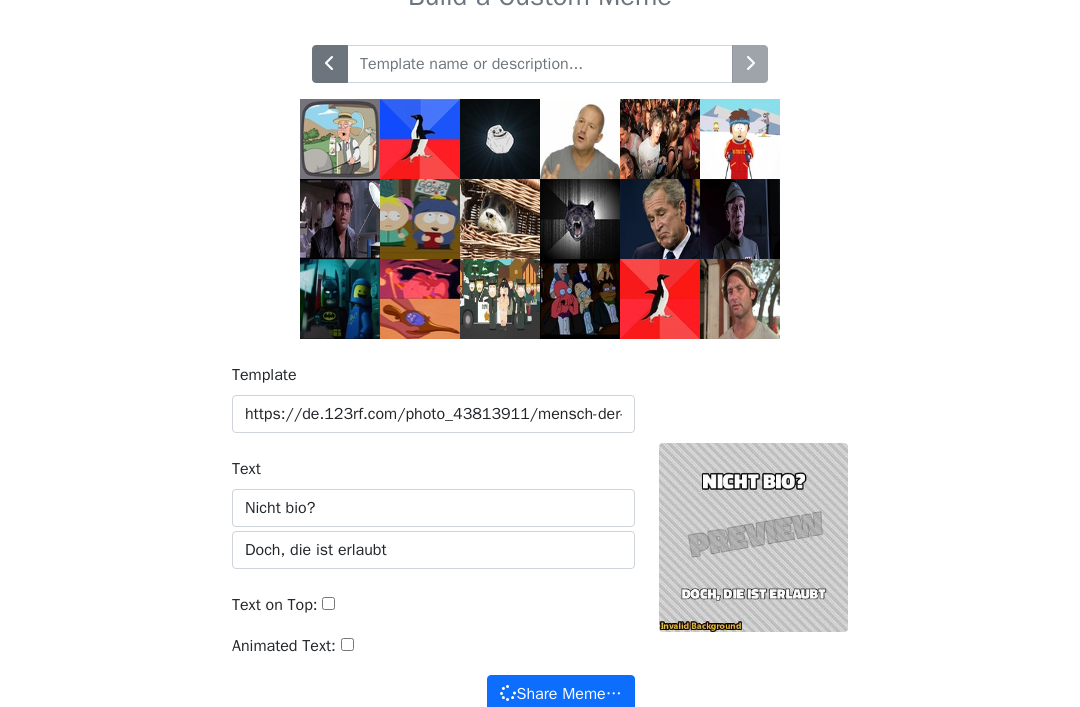 scroll, scrollTop: 92, scrollLeft: 0, axis: vertical 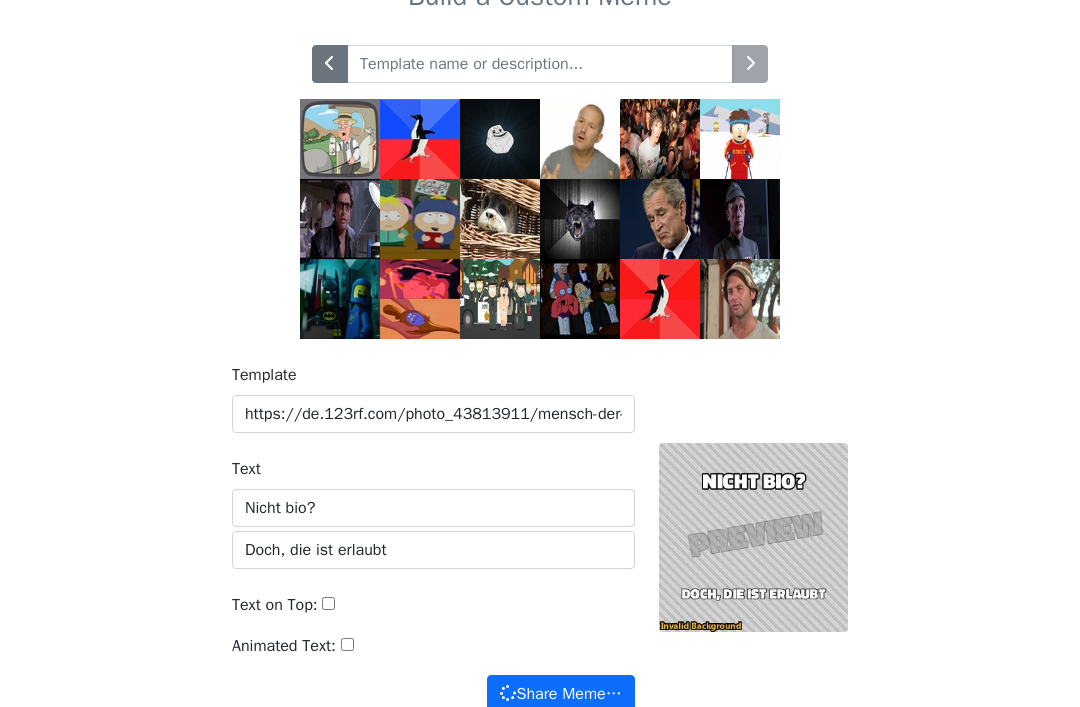 click at bounding box center [340, 219] 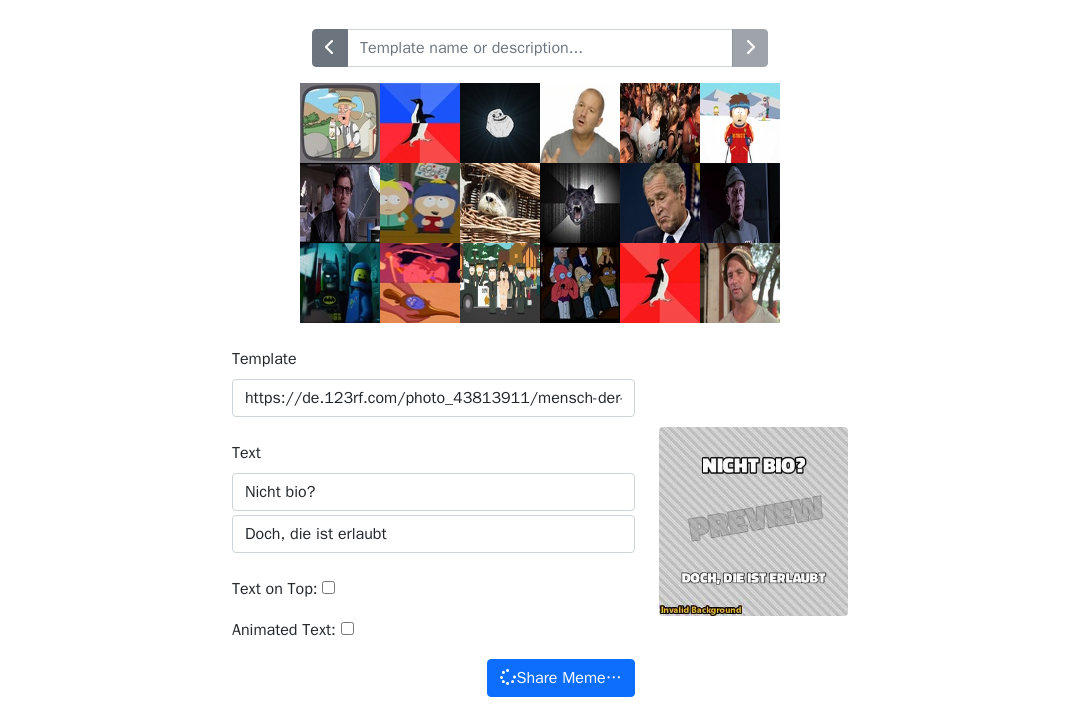 scroll, scrollTop: 98, scrollLeft: 0, axis: vertical 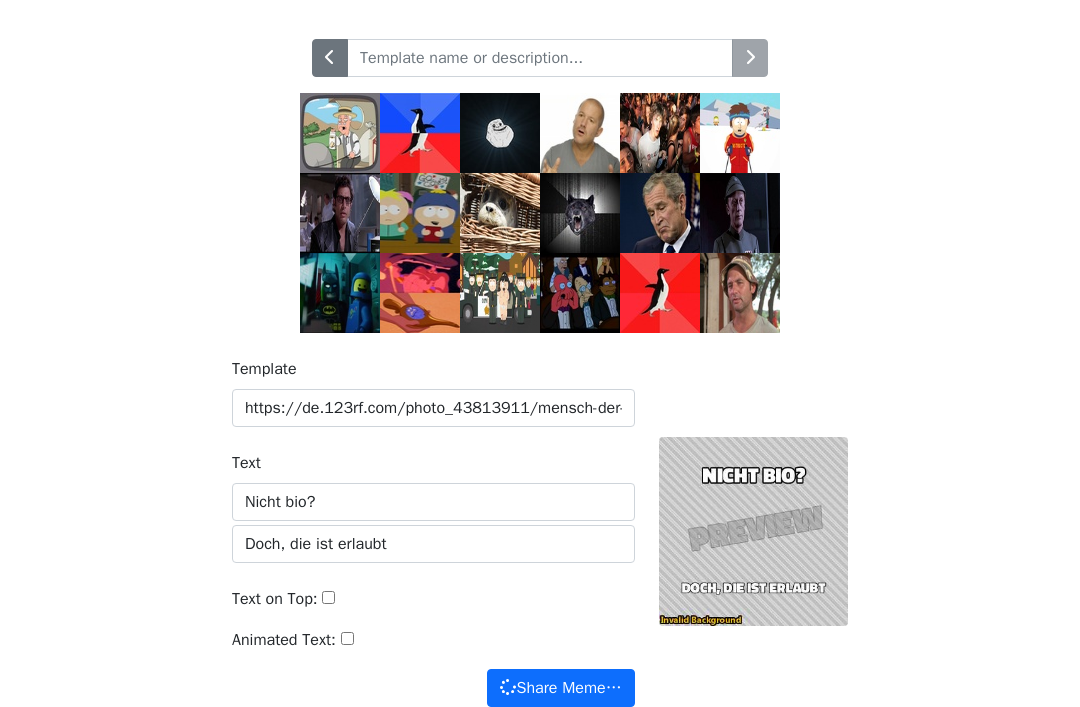 click at bounding box center [540, 58] 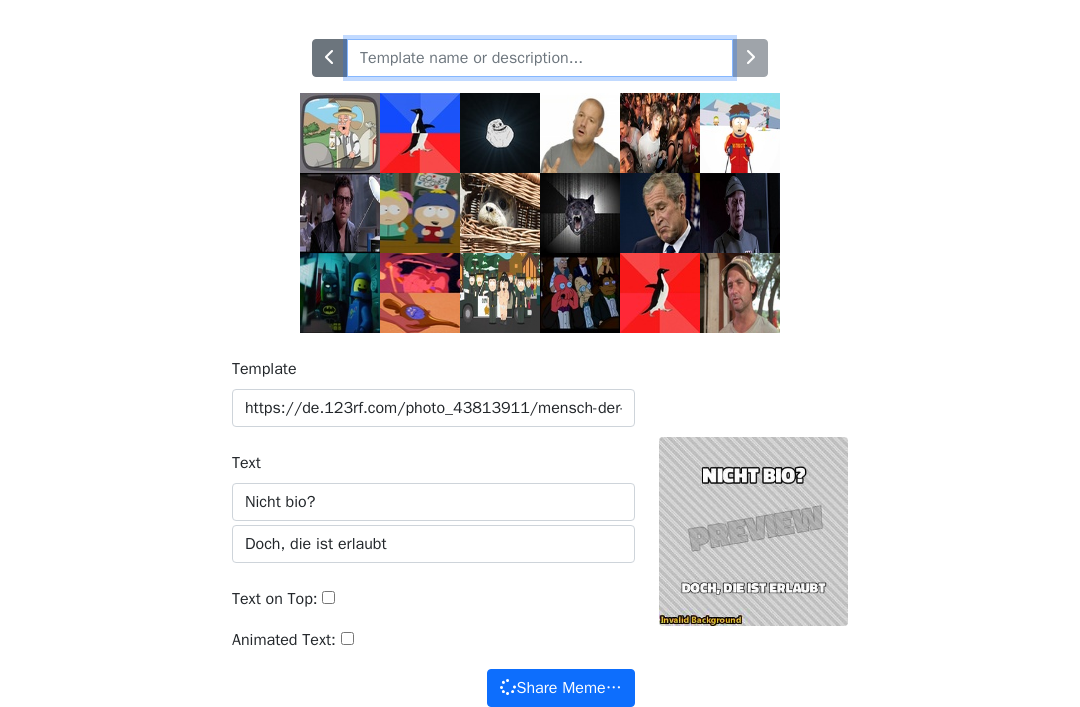 click at bounding box center [540, 58] 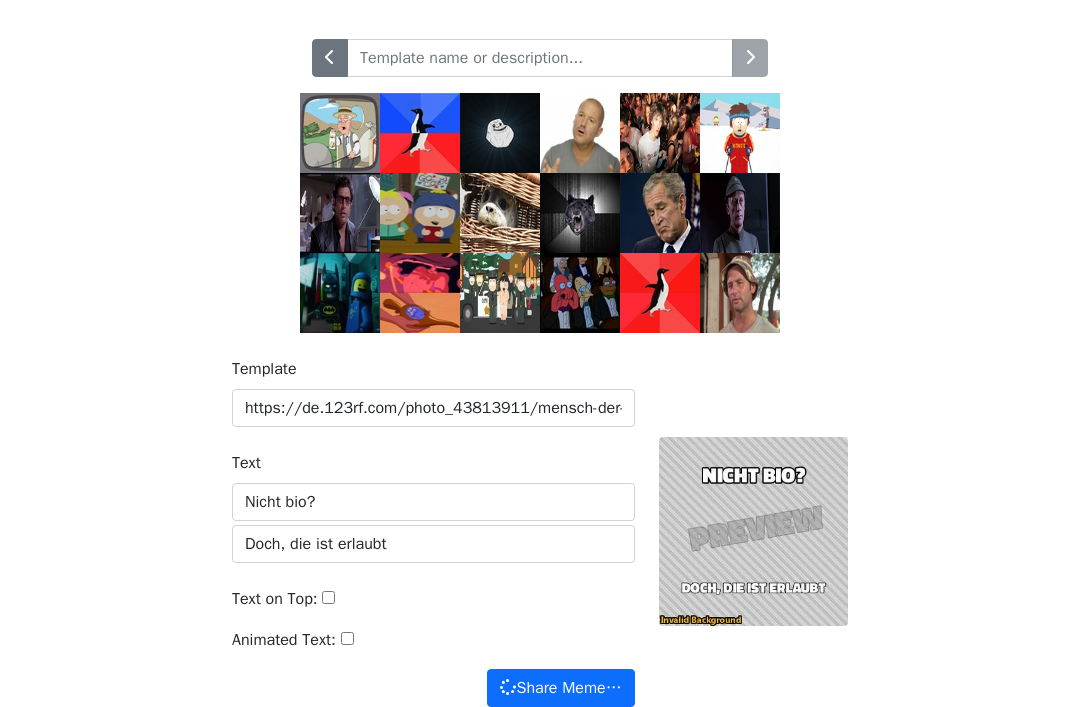 click at bounding box center [540, 58] 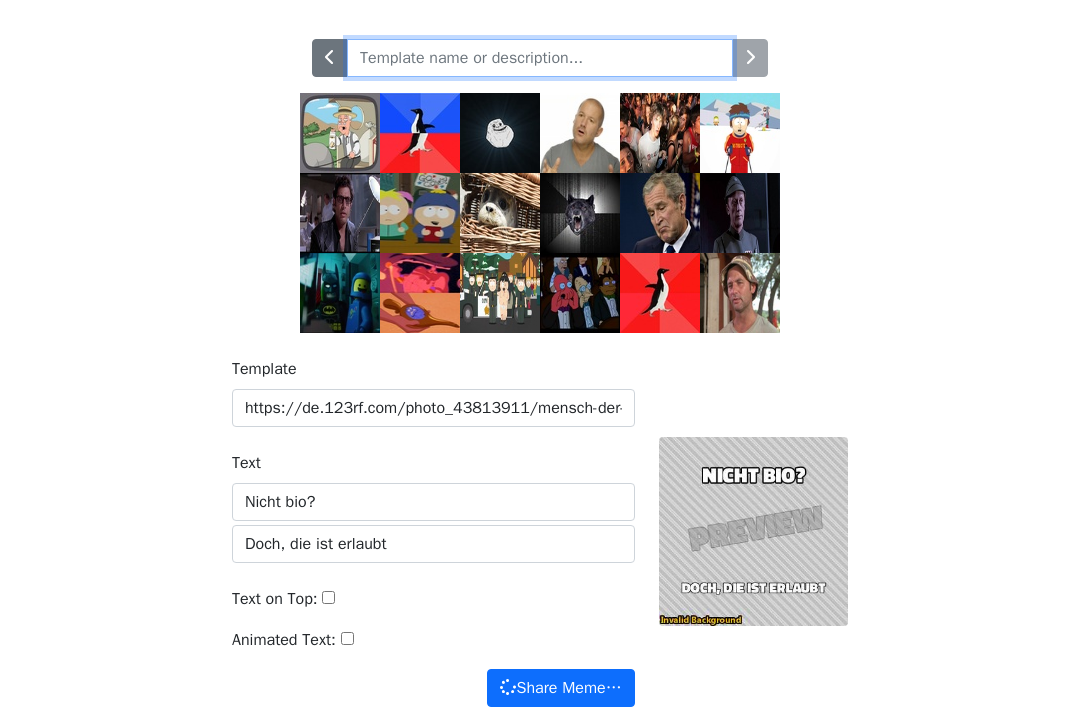 click at bounding box center (540, 58) 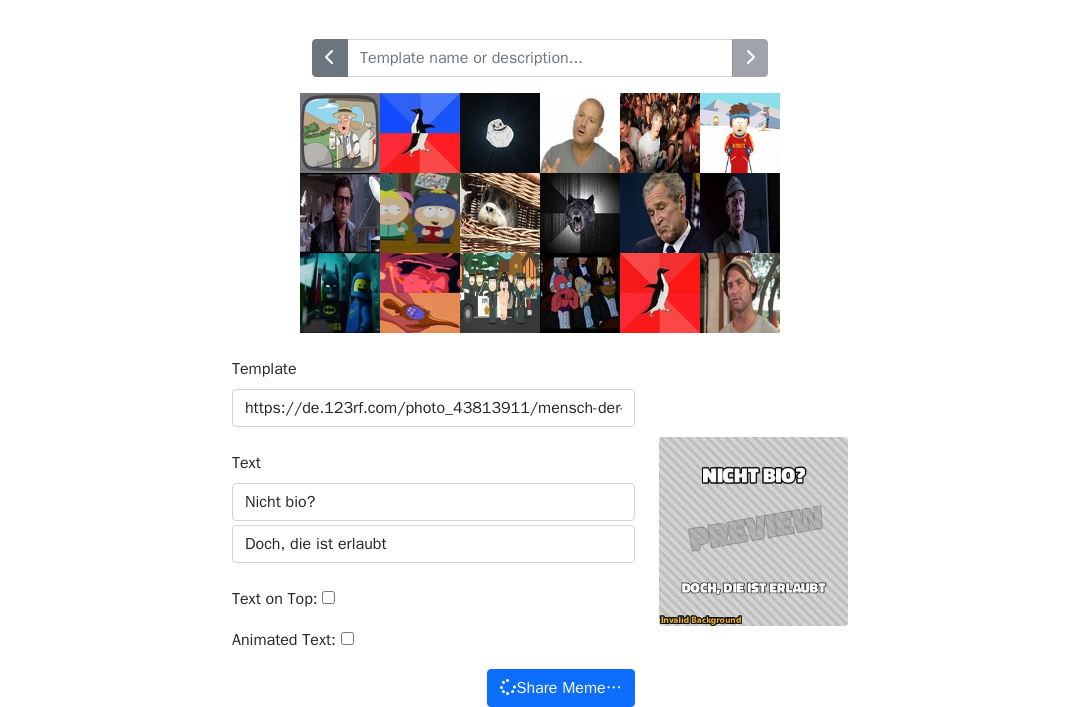 click at bounding box center (540, 58) 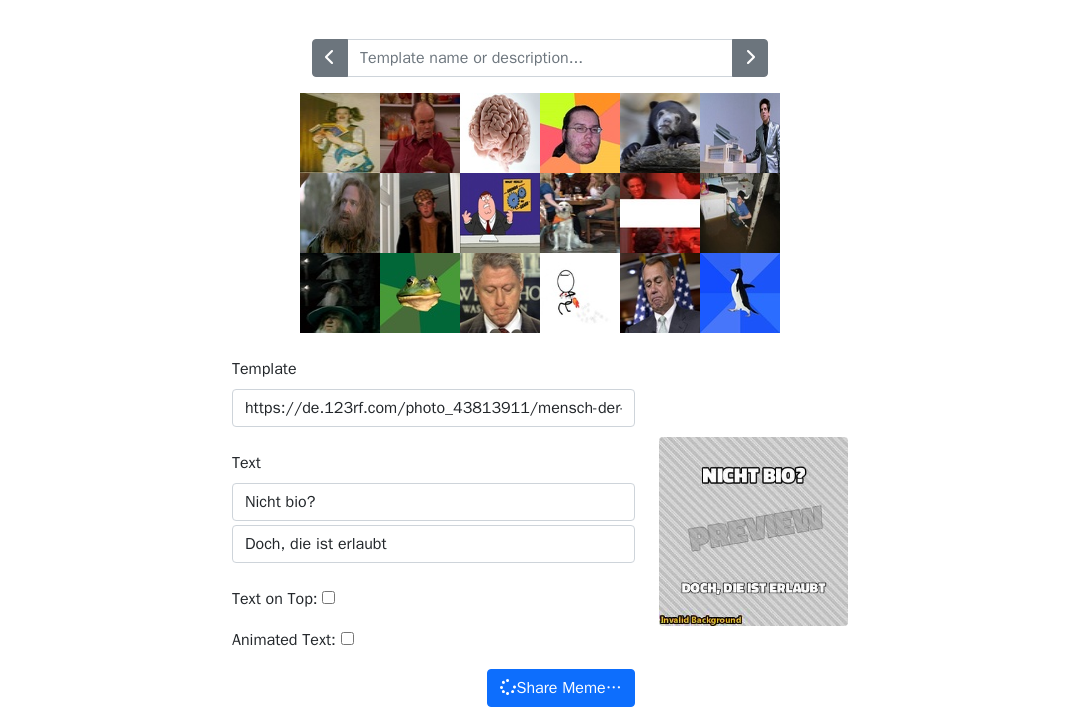 click at bounding box center [330, 58] 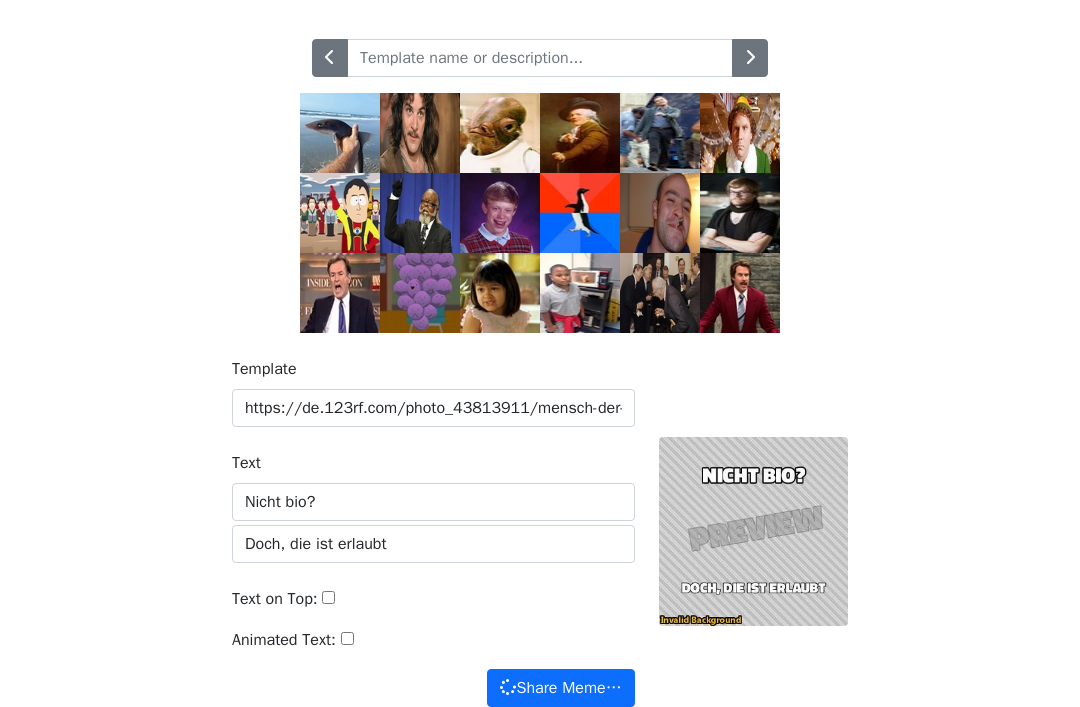 click at bounding box center (330, 57) 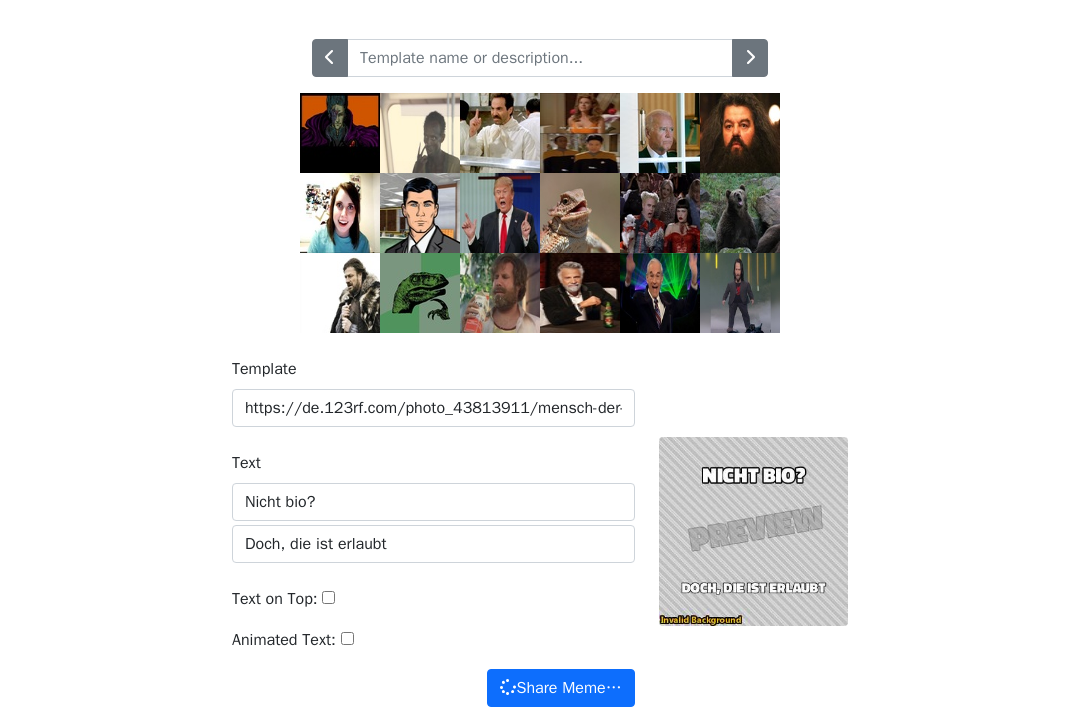 click at bounding box center [330, 58] 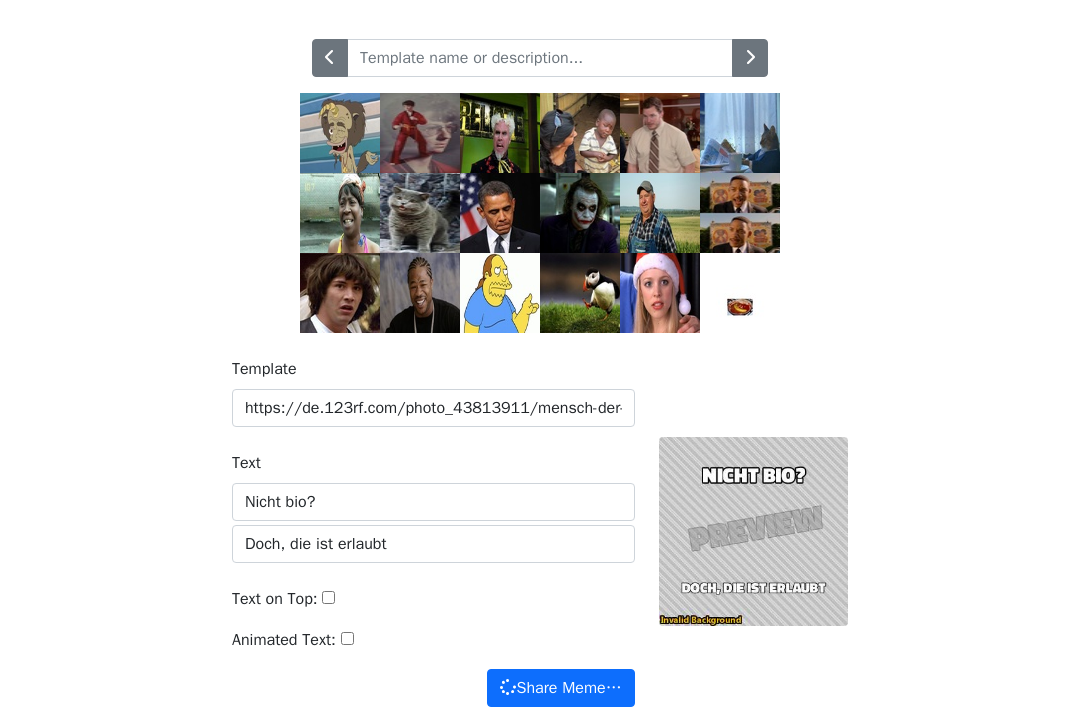 click at bounding box center [330, 58] 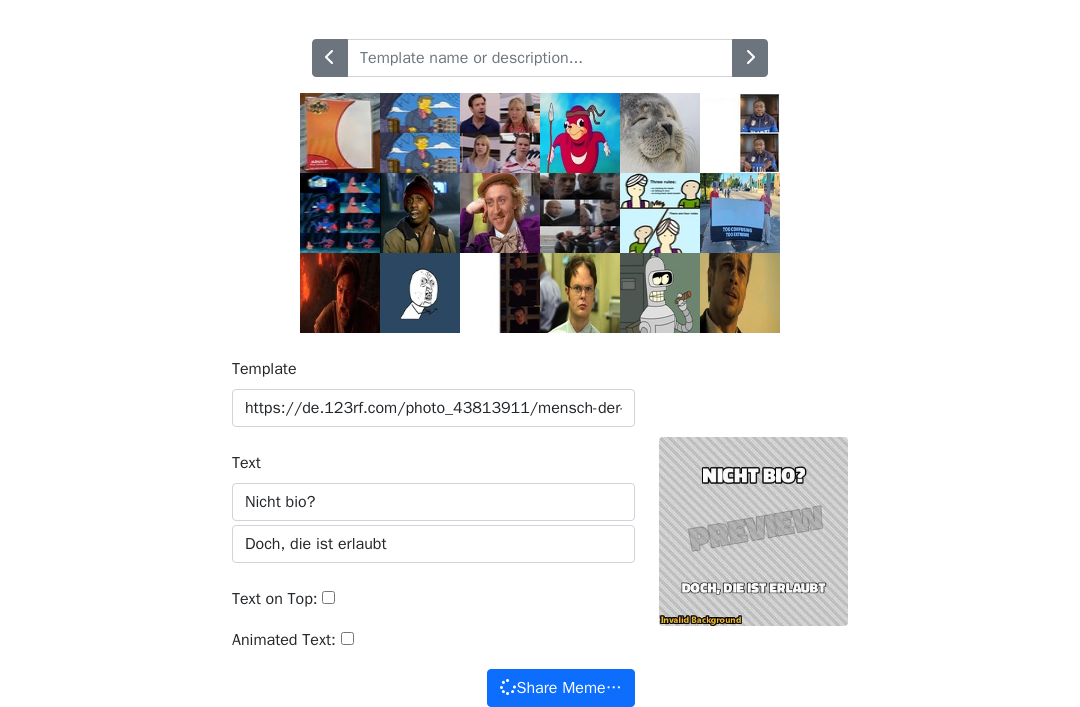 click at bounding box center (330, 58) 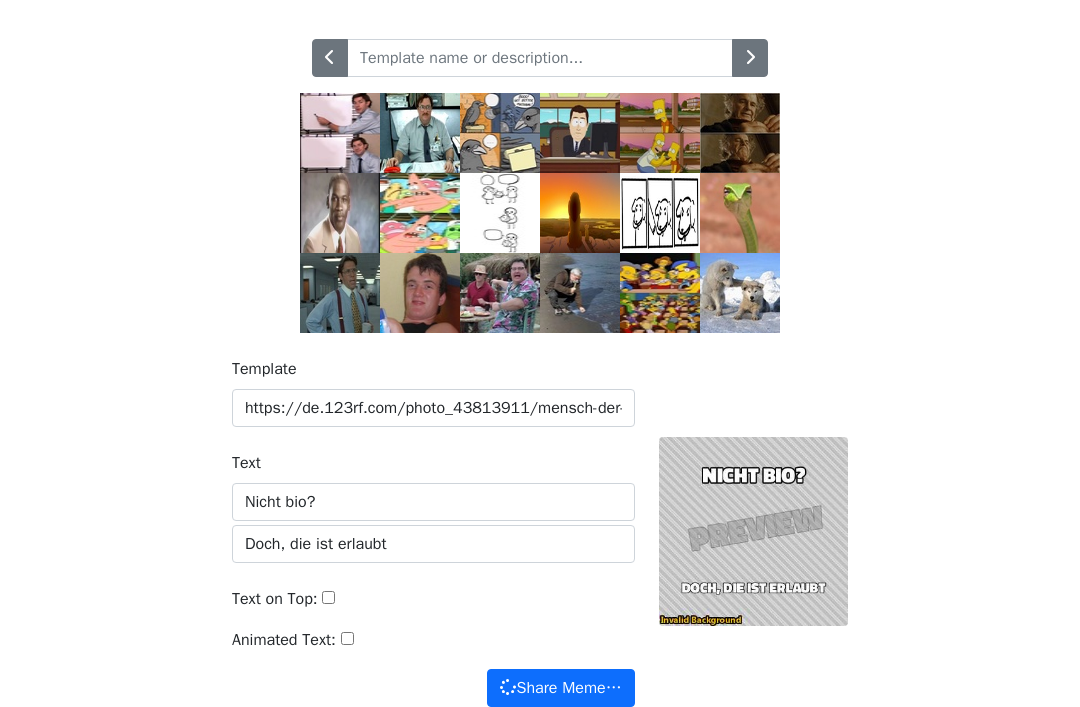 click at bounding box center [330, 57] 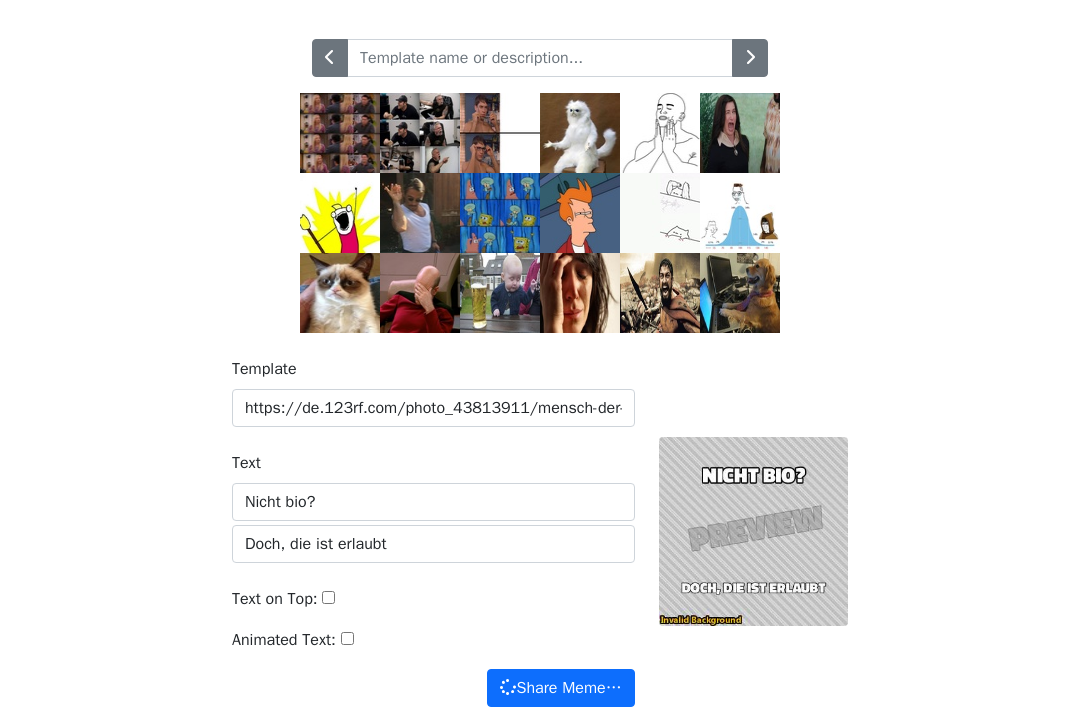 click at bounding box center [330, 58] 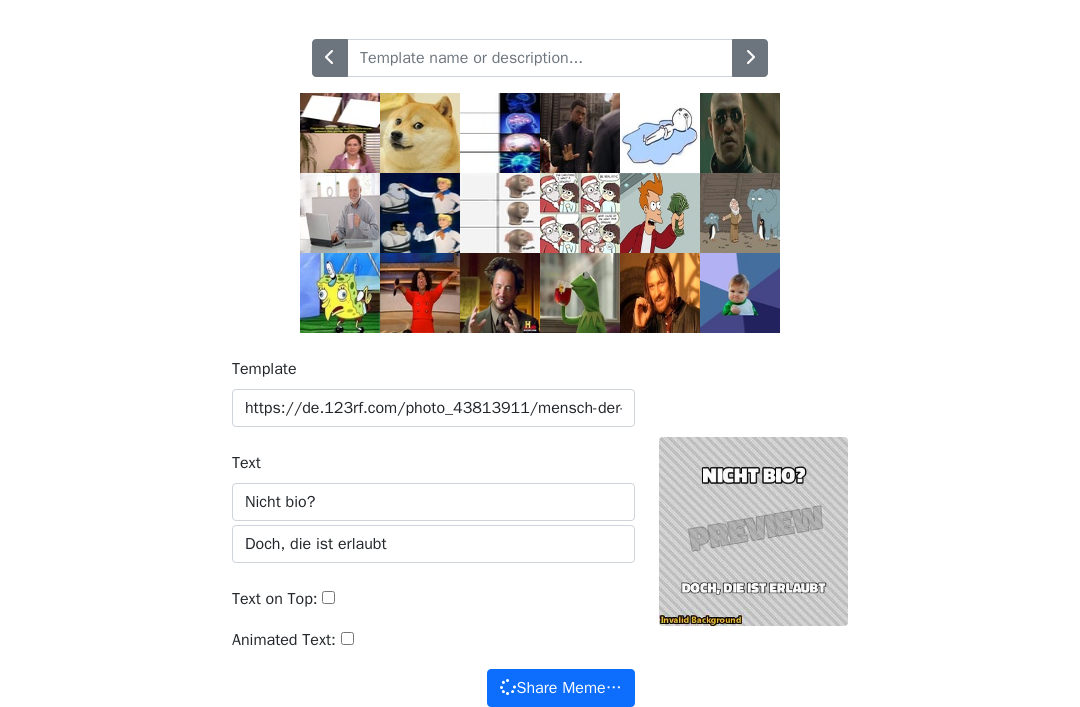 click at bounding box center [330, 58] 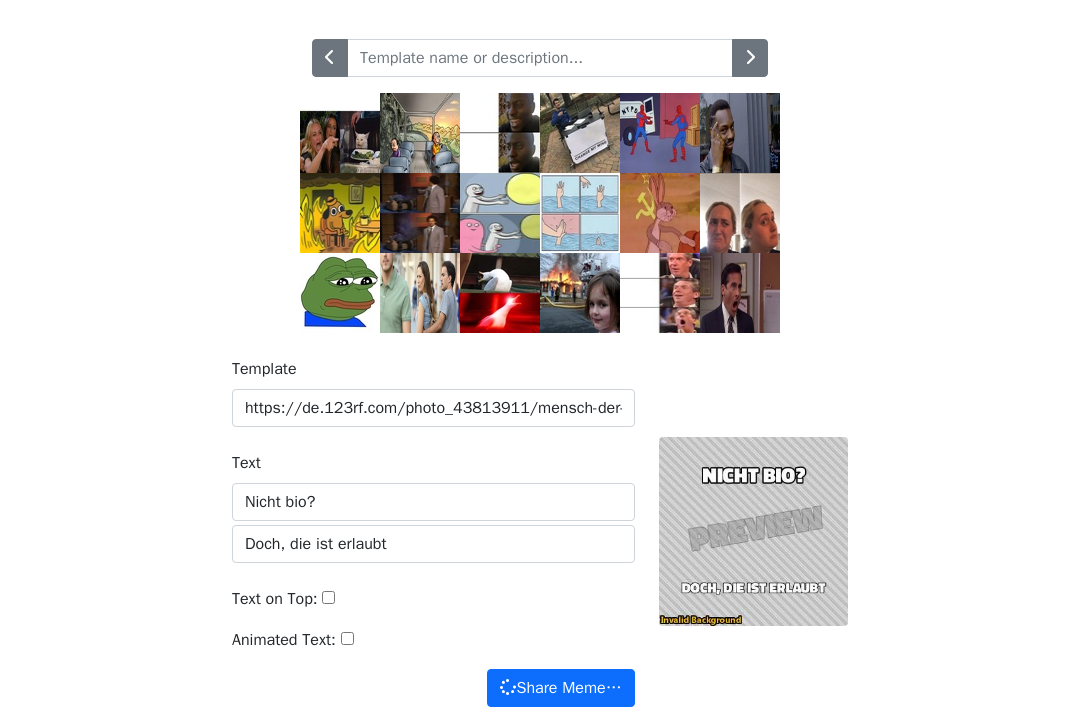 click at bounding box center (330, 58) 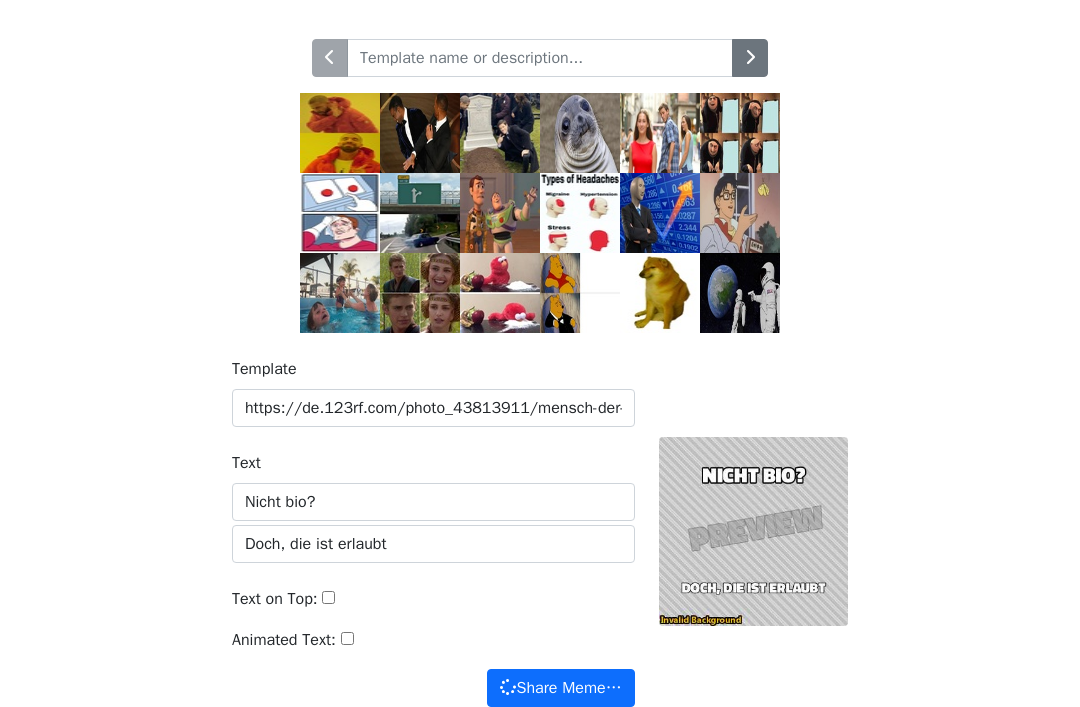 click at bounding box center [340, 133] 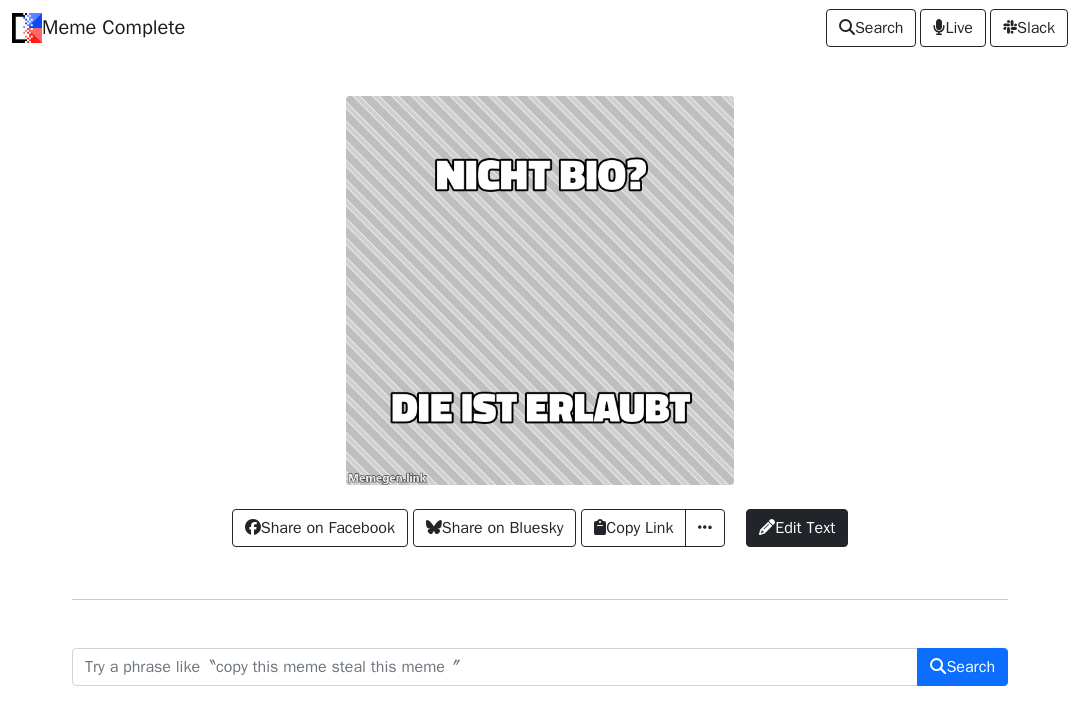 scroll, scrollTop: 0, scrollLeft: 0, axis: both 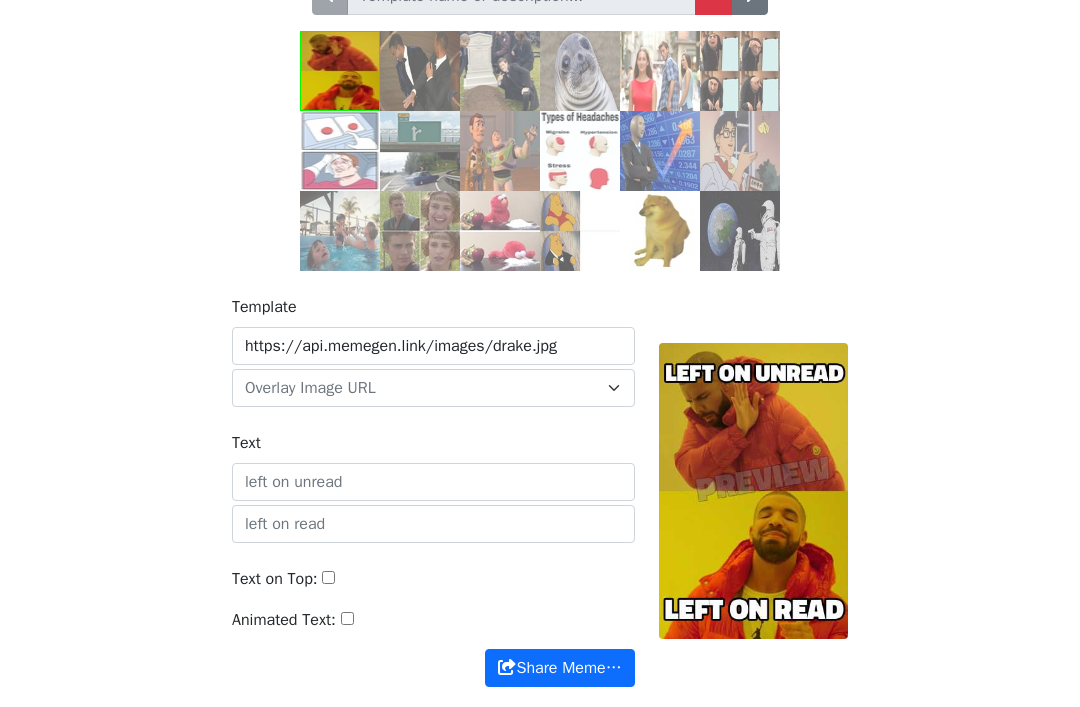 click on "Text" at bounding box center (433, 482) 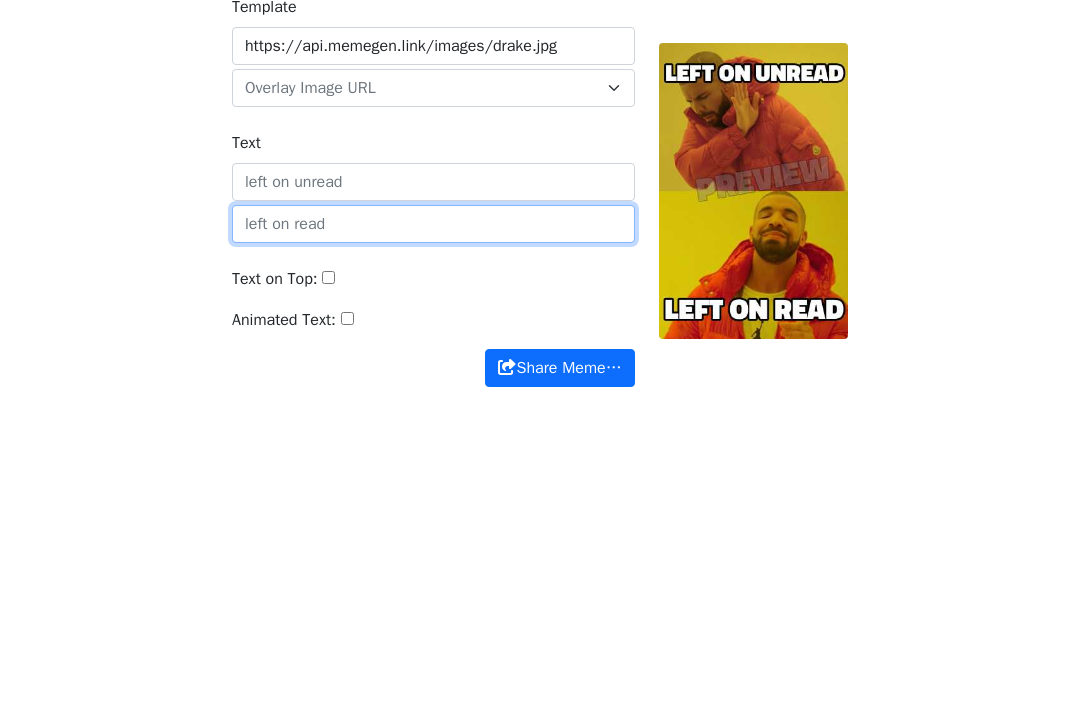 click at bounding box center [433, 524] 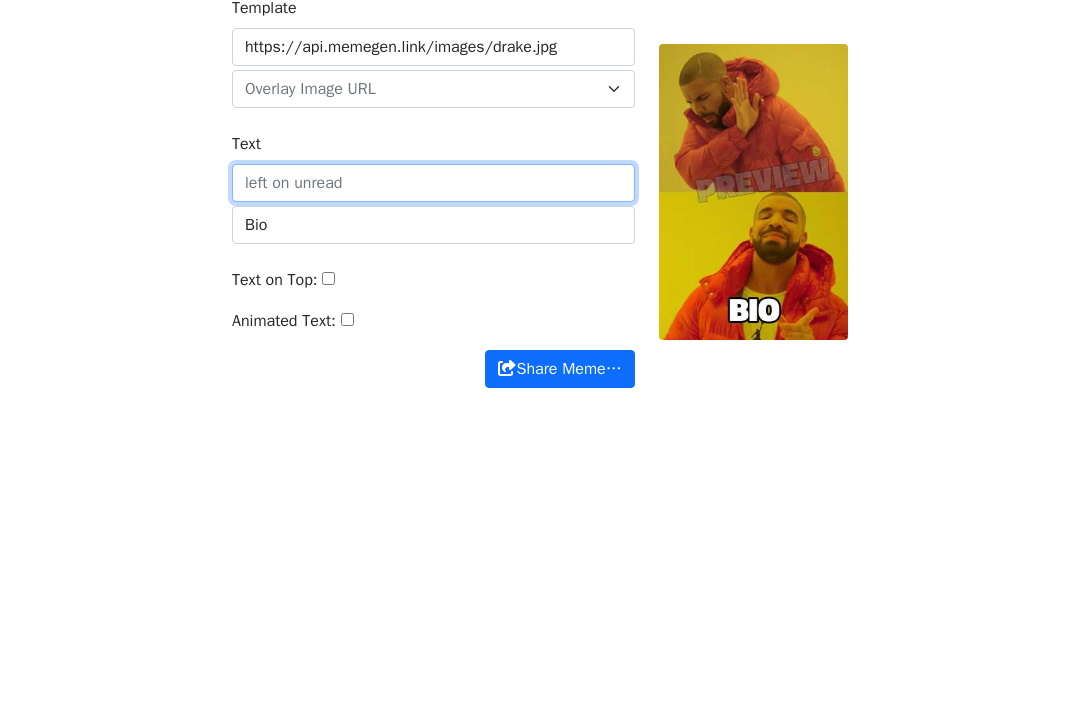 click on "Text" at bounding box center [433, 482] 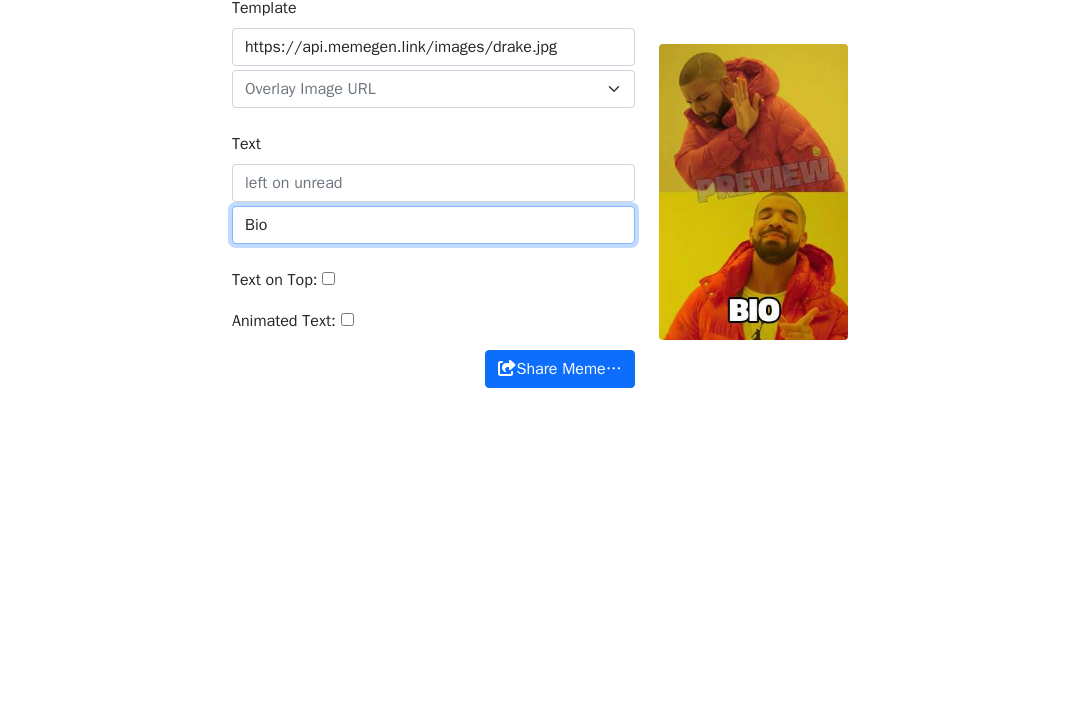 click on "Bio" at bounding box center [433, 524] 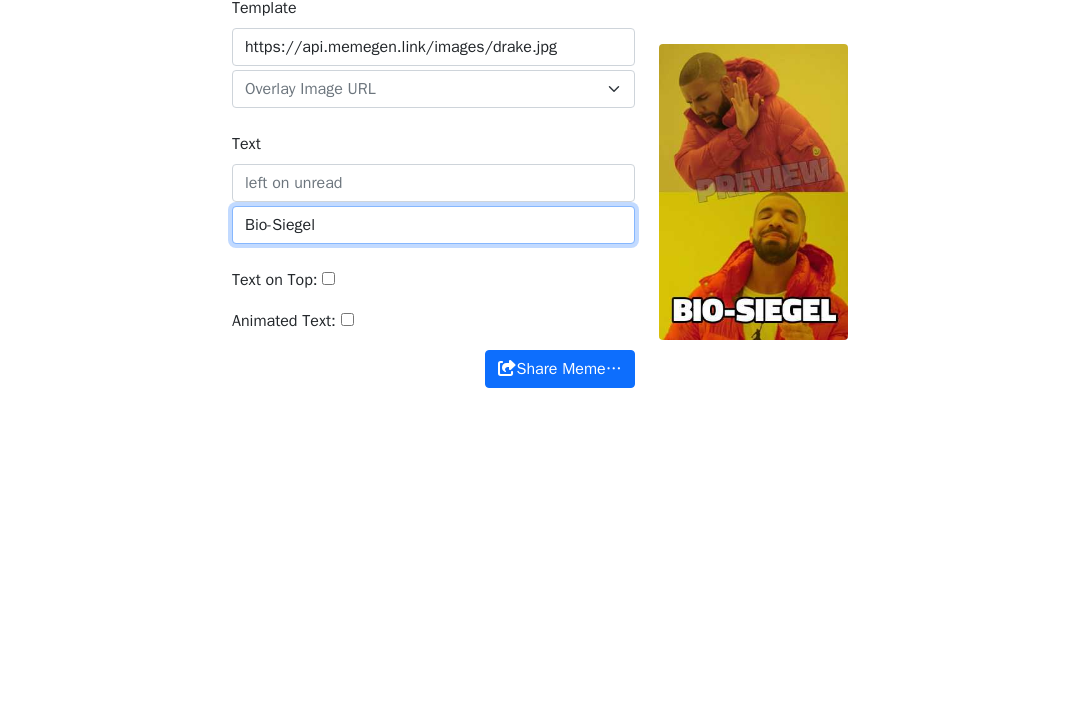 click on "Bio-Siegel" at bounding box center (433, 524) 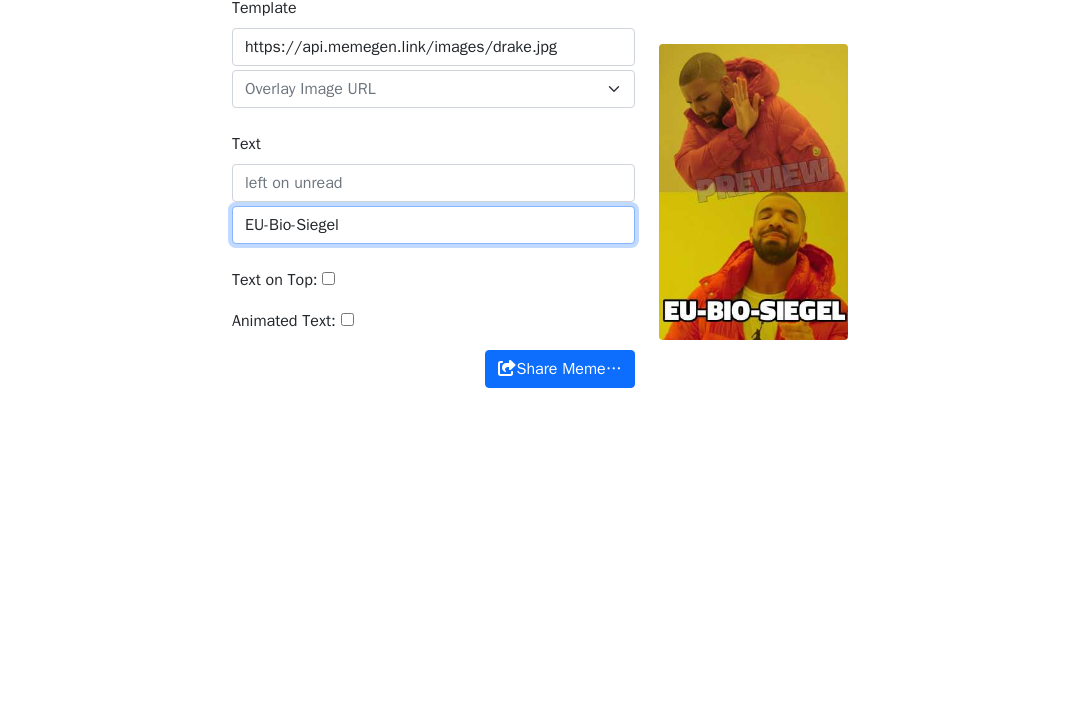 type on "EU-Bio-Siegel" 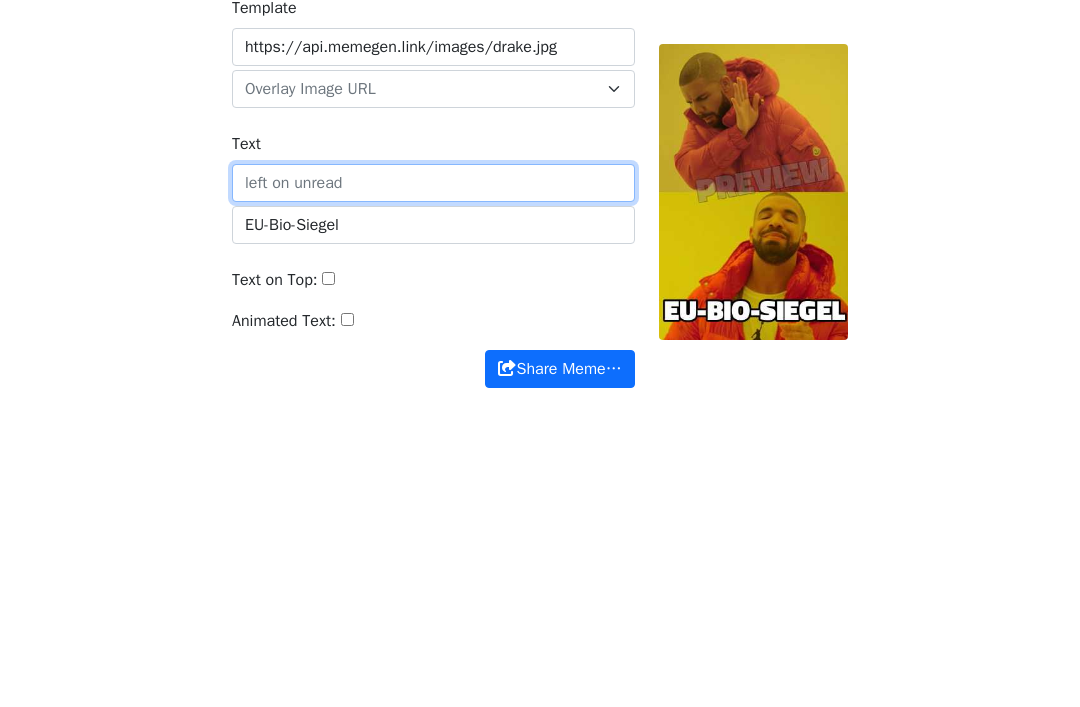 click on "Text" at bounding box center (433, 482) 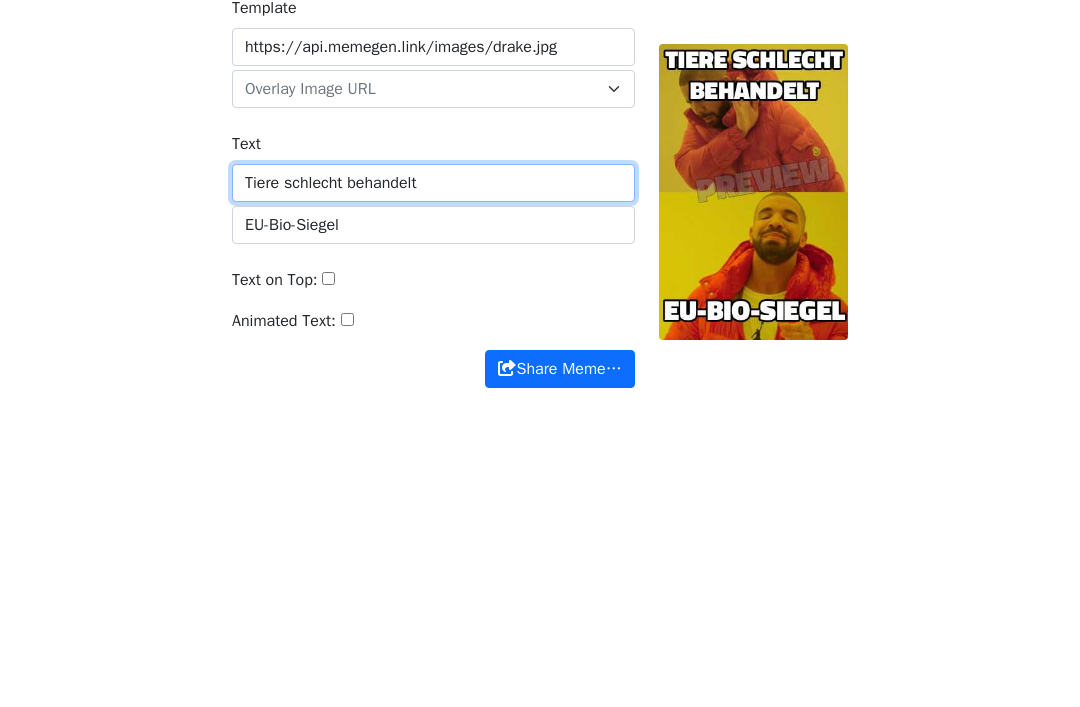 type on "Tiere schlecht behandelt" 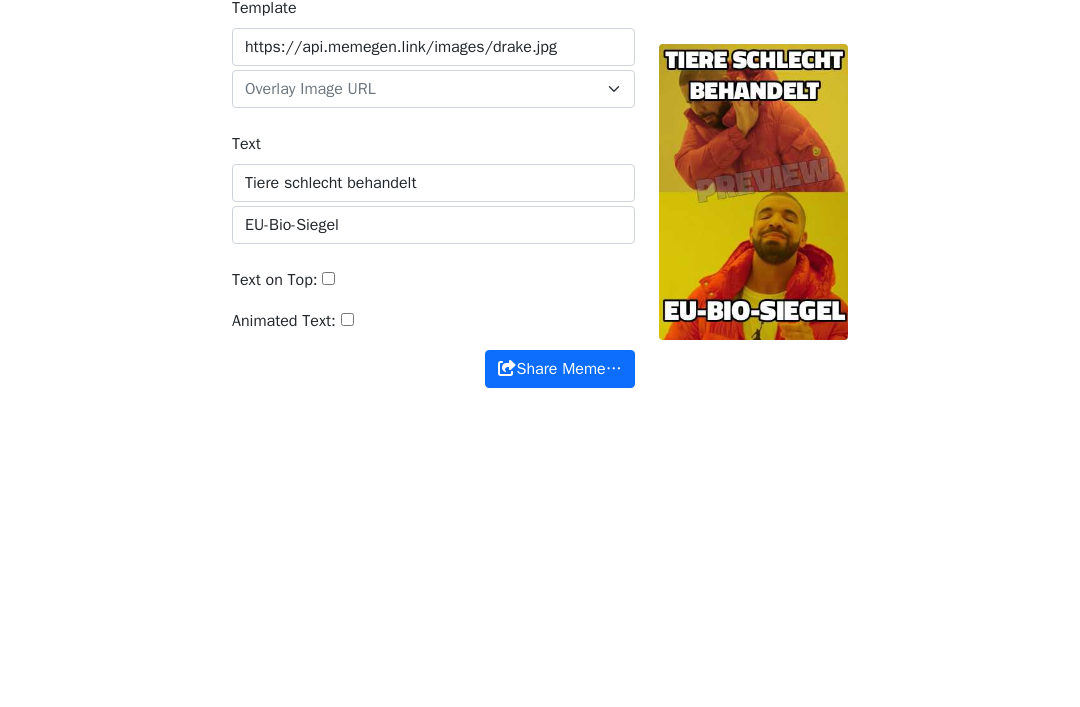 click at bounding box center [753, 491] 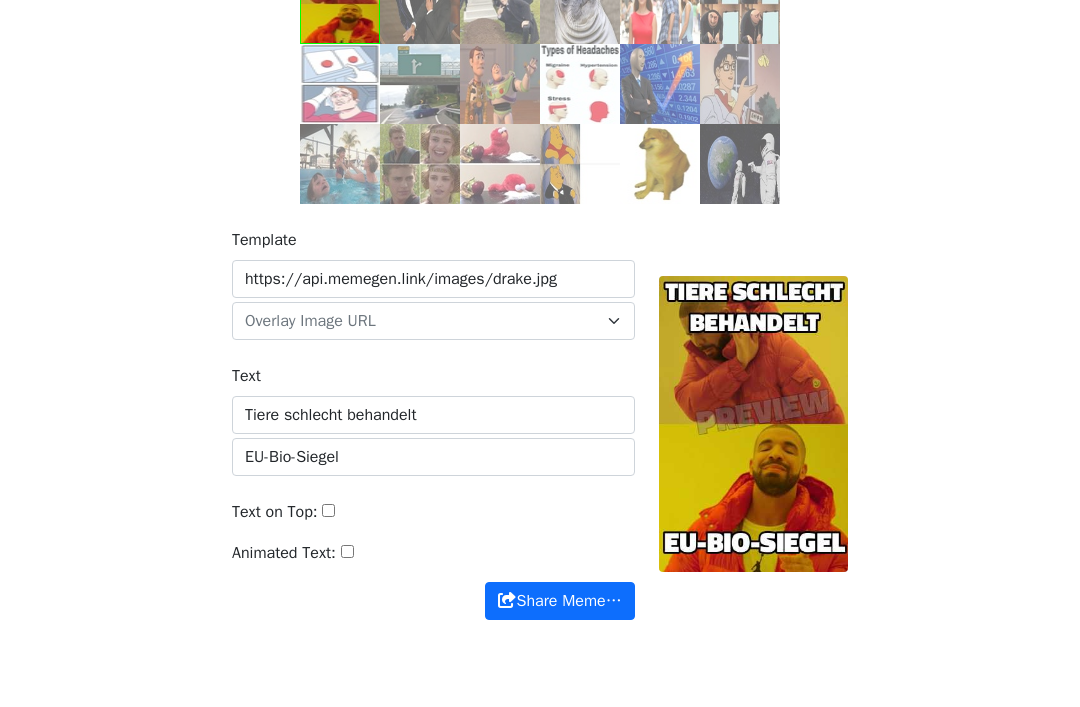 click at bounding box center [753, 424] 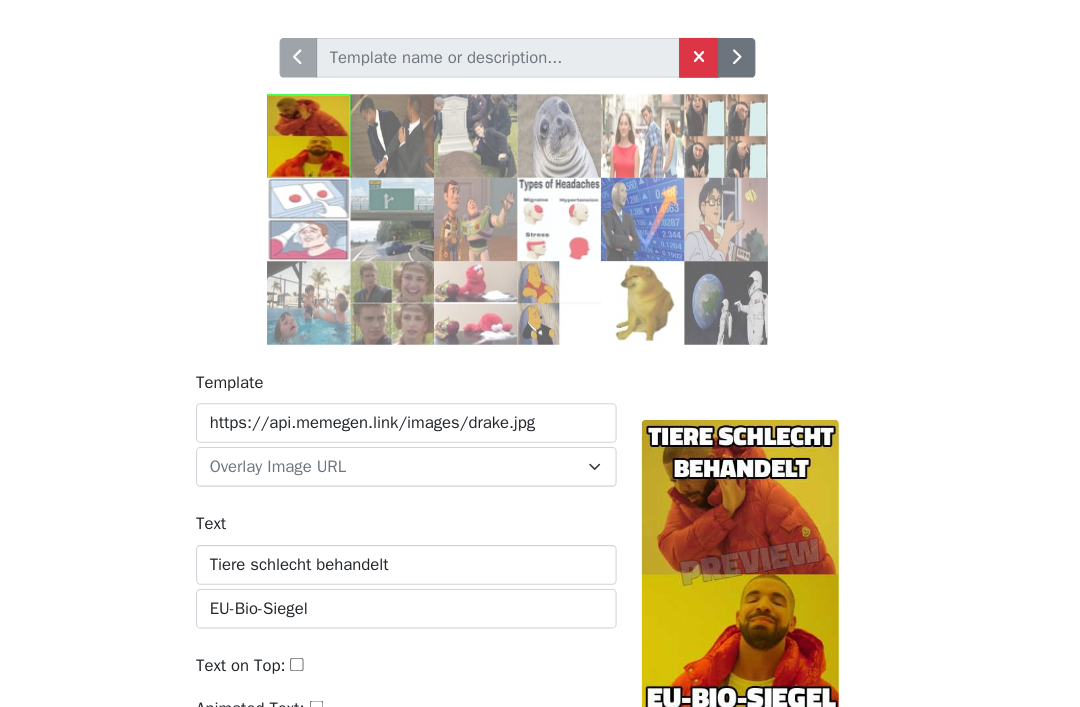 scroll, scrollTop: 93, scrollLeft: 0, axis: vertical 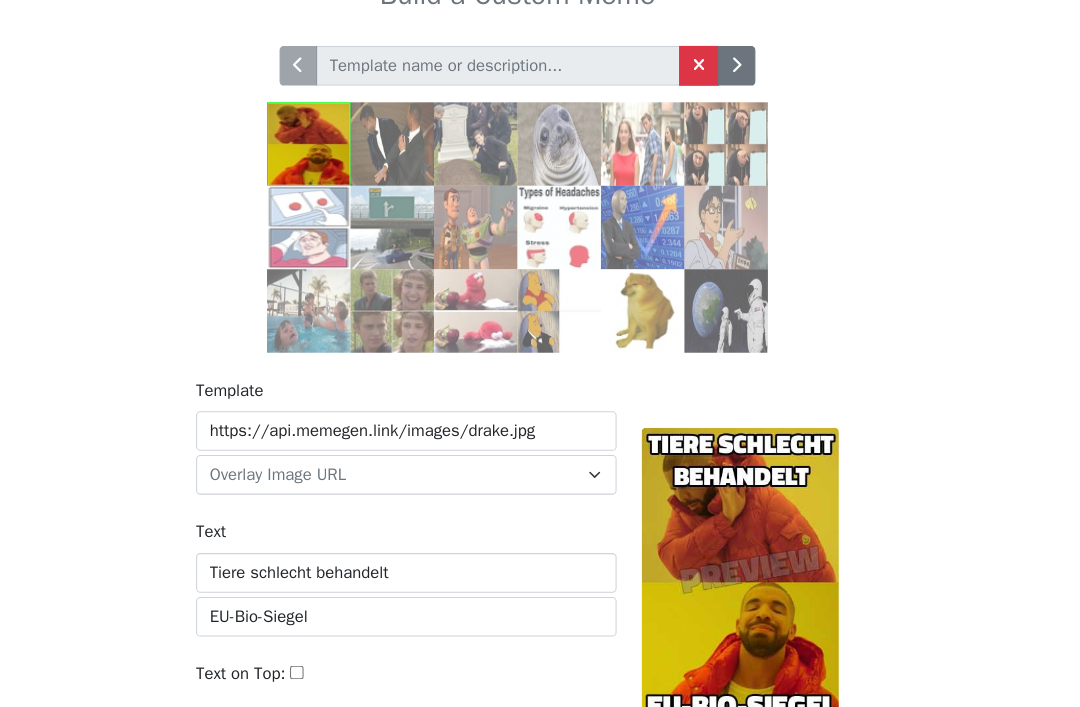 click at bounding box center (540, 179) 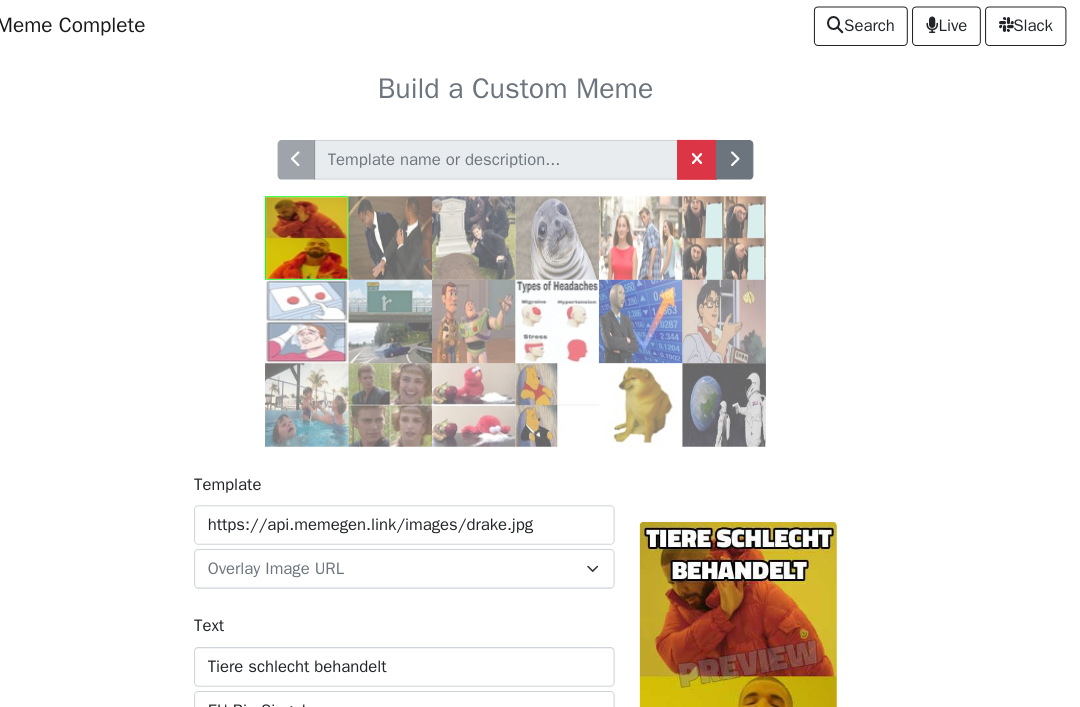 scroll, scrollTop: 3, scrollLeft: 0, axis: vertical 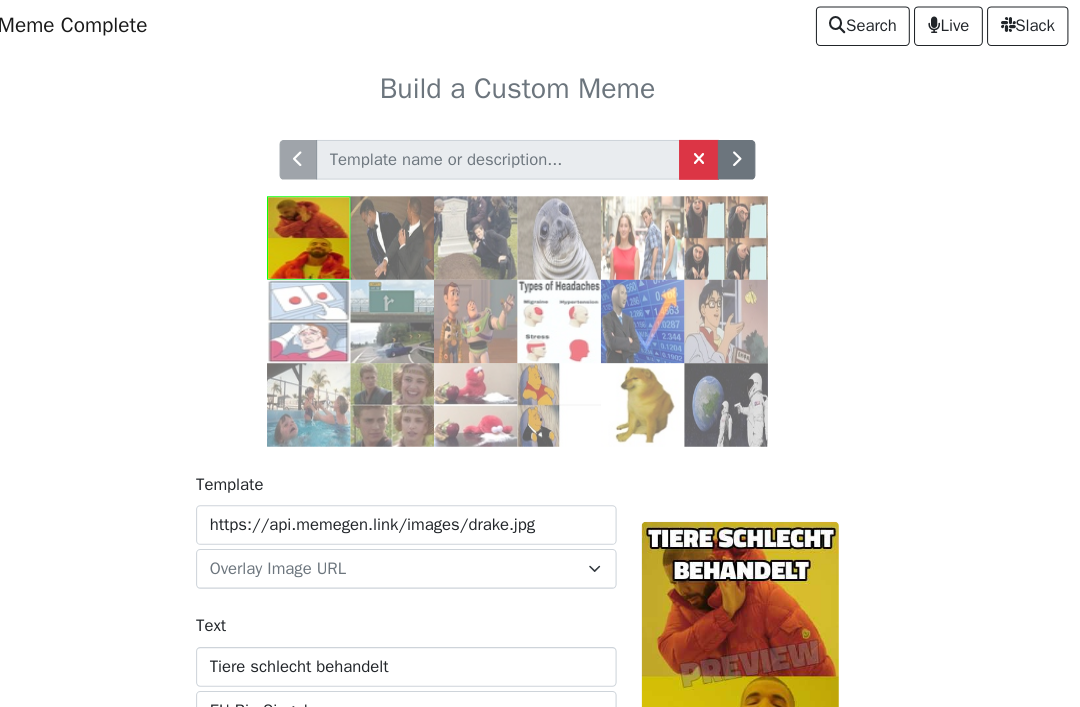 click at bounding box center (750, 153) 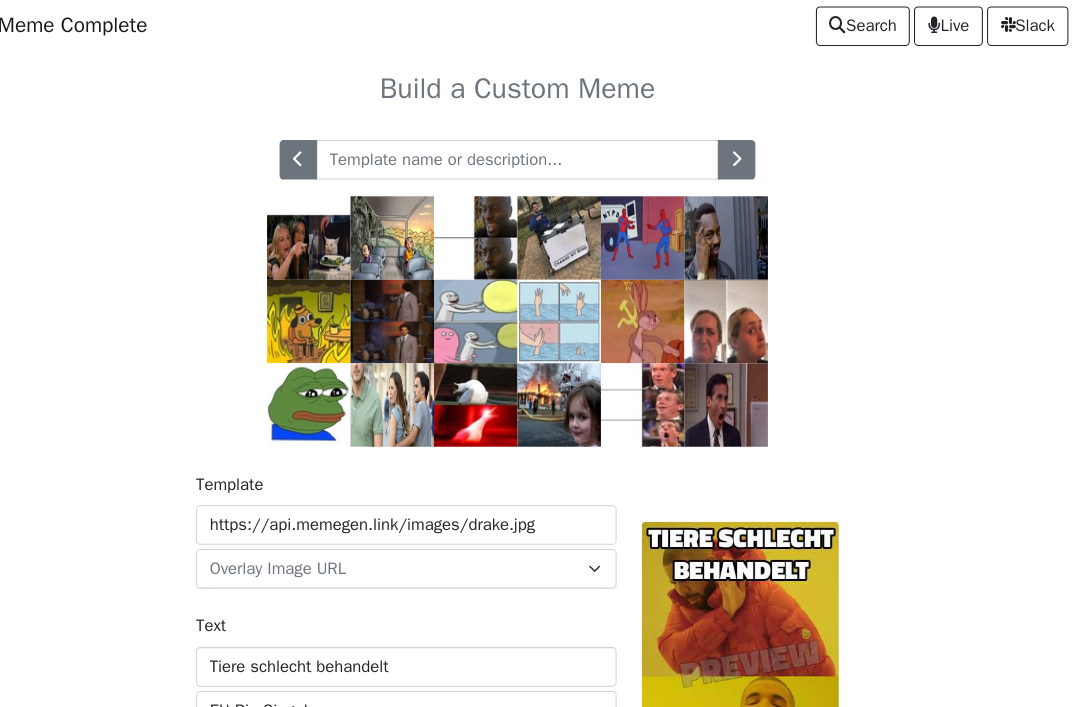 scroll, scrollTop: 9, scrollLeft: 0, axis: vertical 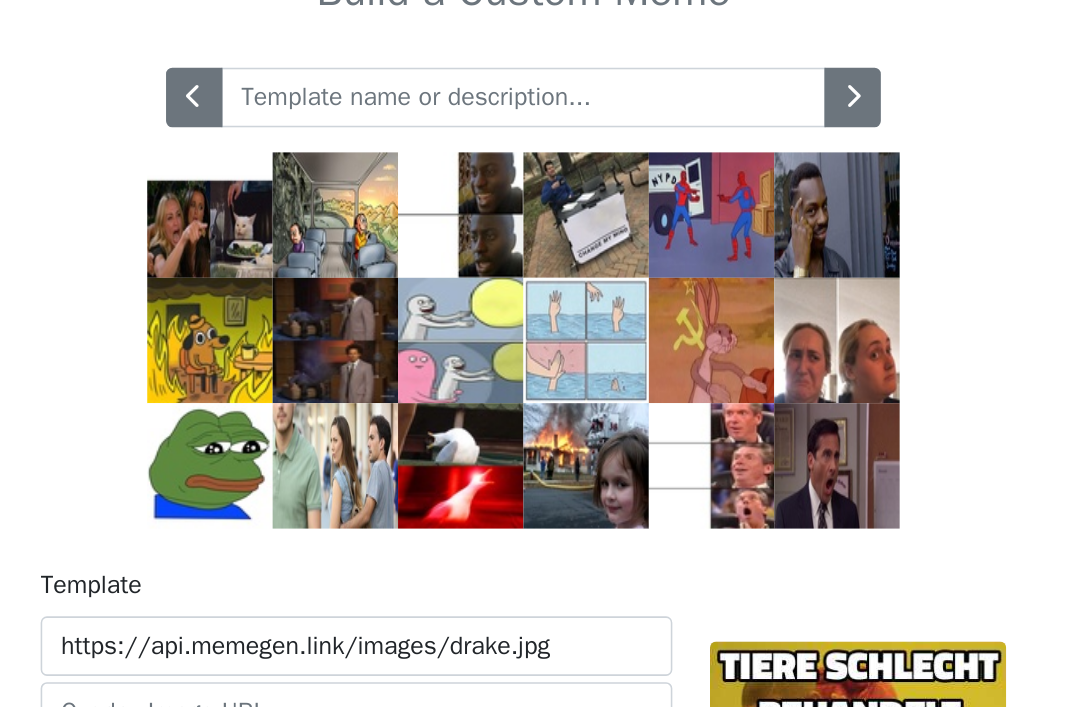 click at bounding box center (340, 222) 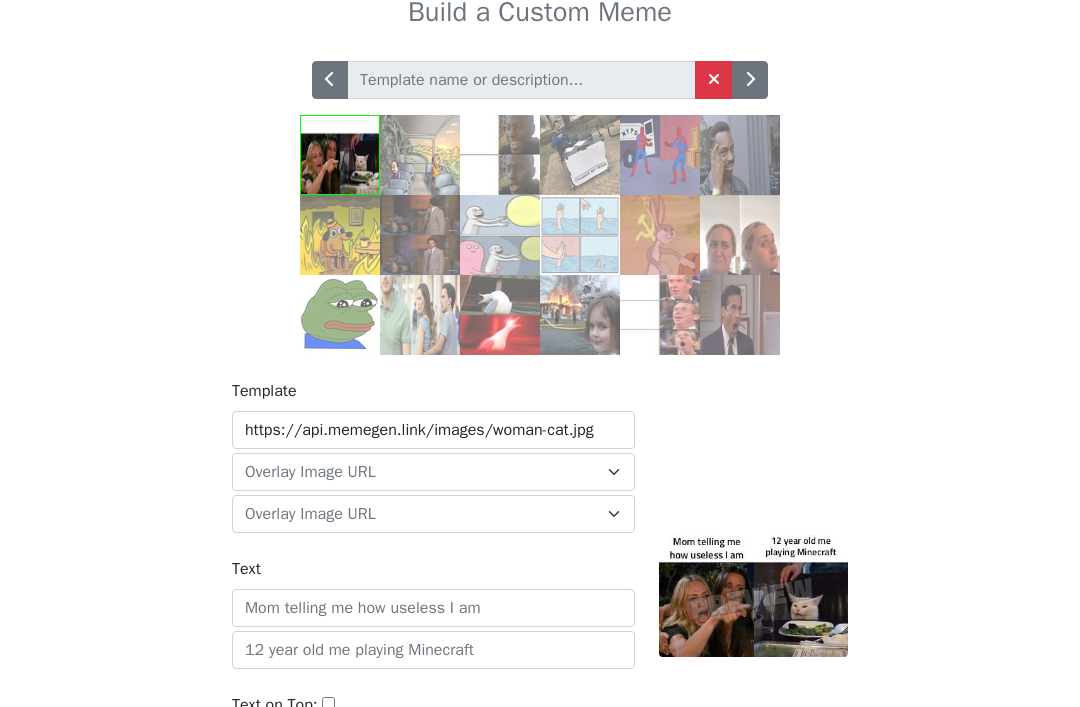 scroll, scrollTop: 86, scrollLeft: 0, axis: vertical 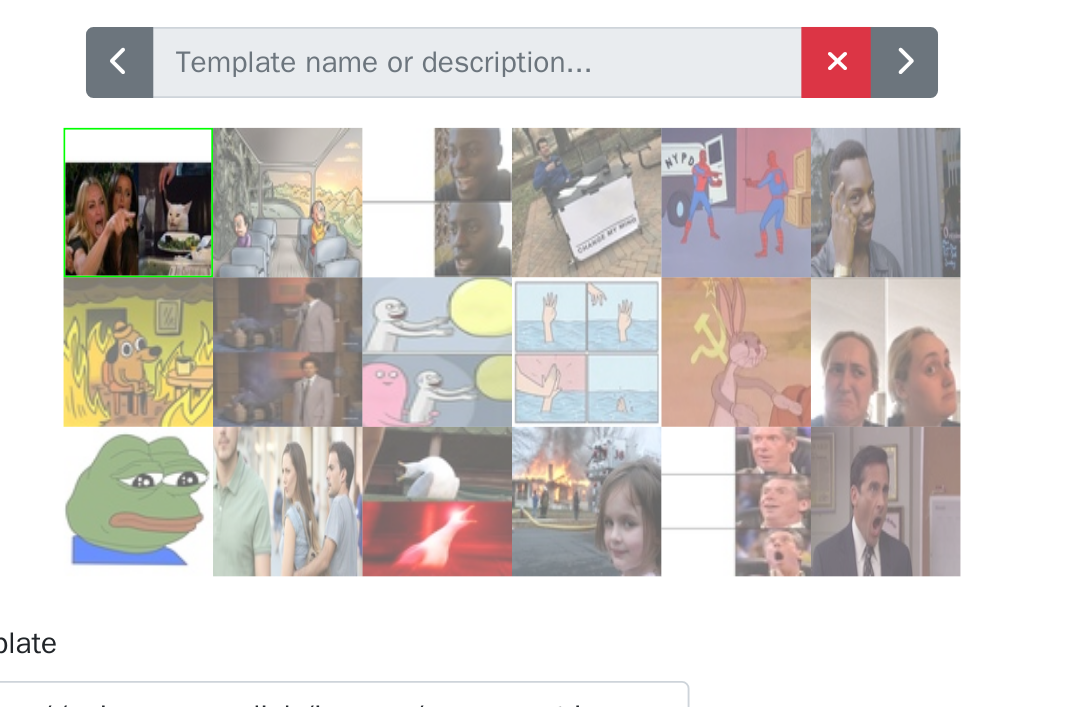 click at bounding box center (500, 305) 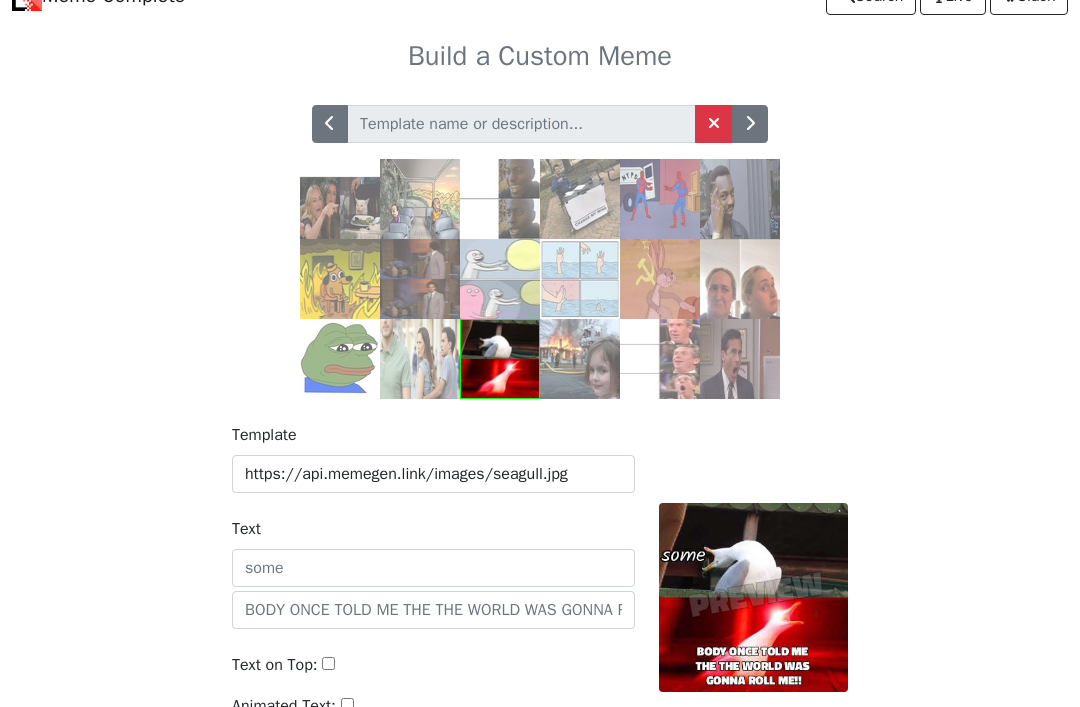 scroll, scrollTop: 0, scrollLeft: 0, axis: both 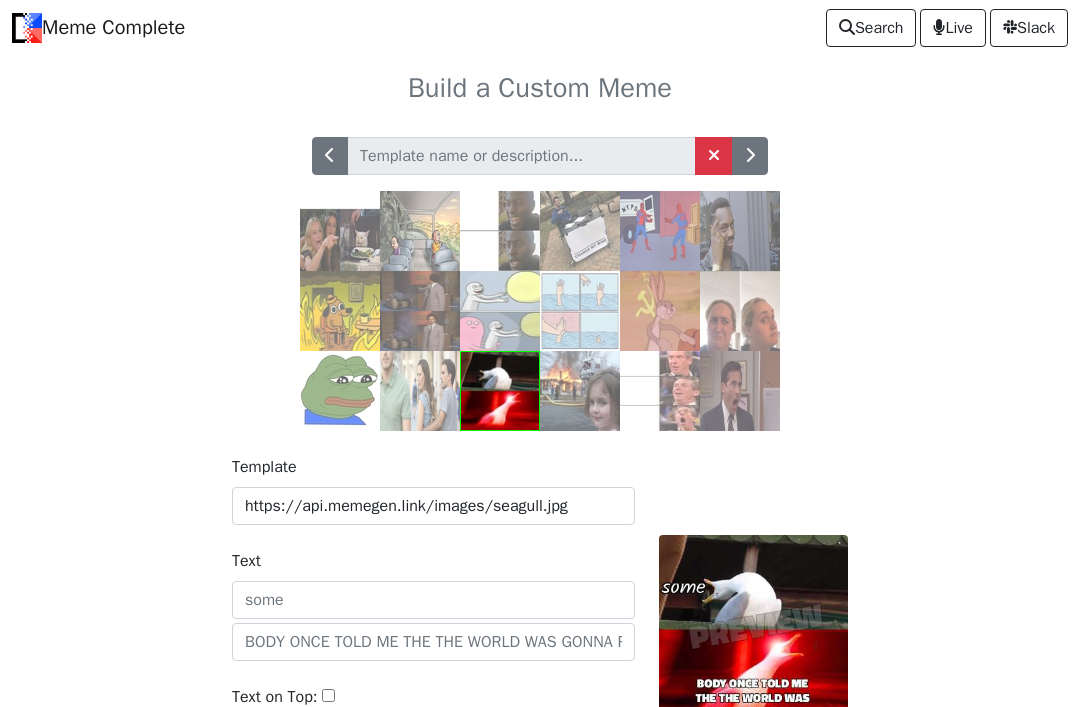 click at bounding box center [580, 391] 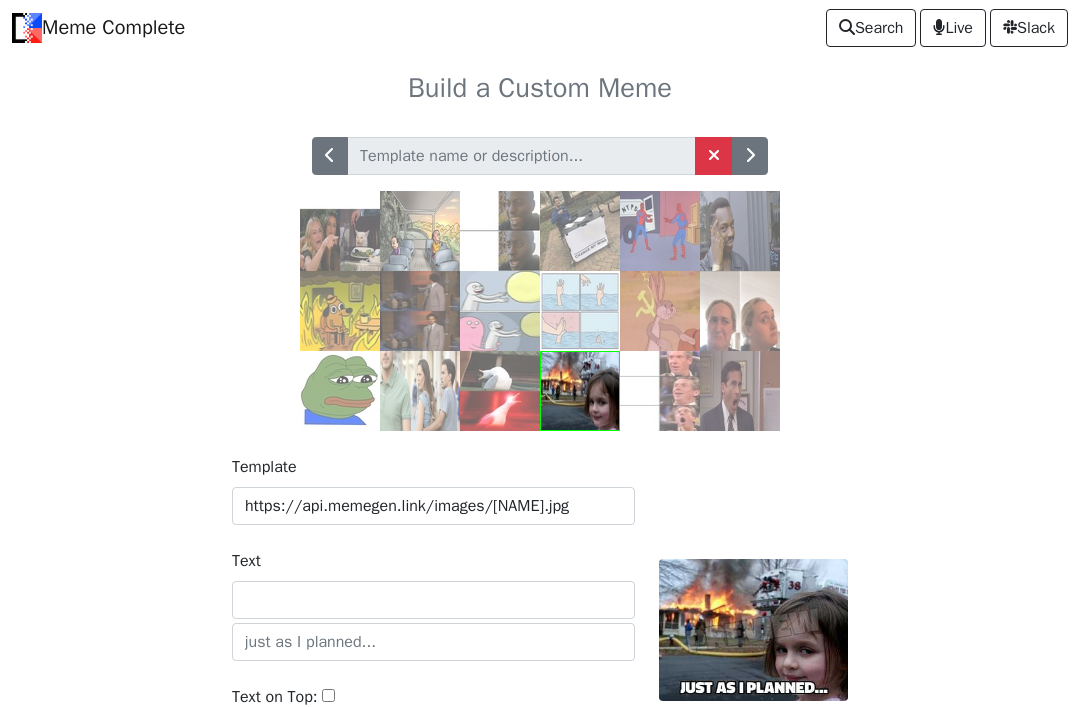 scroll, scrollTop: 0, scrollLeft: 0, axis: both 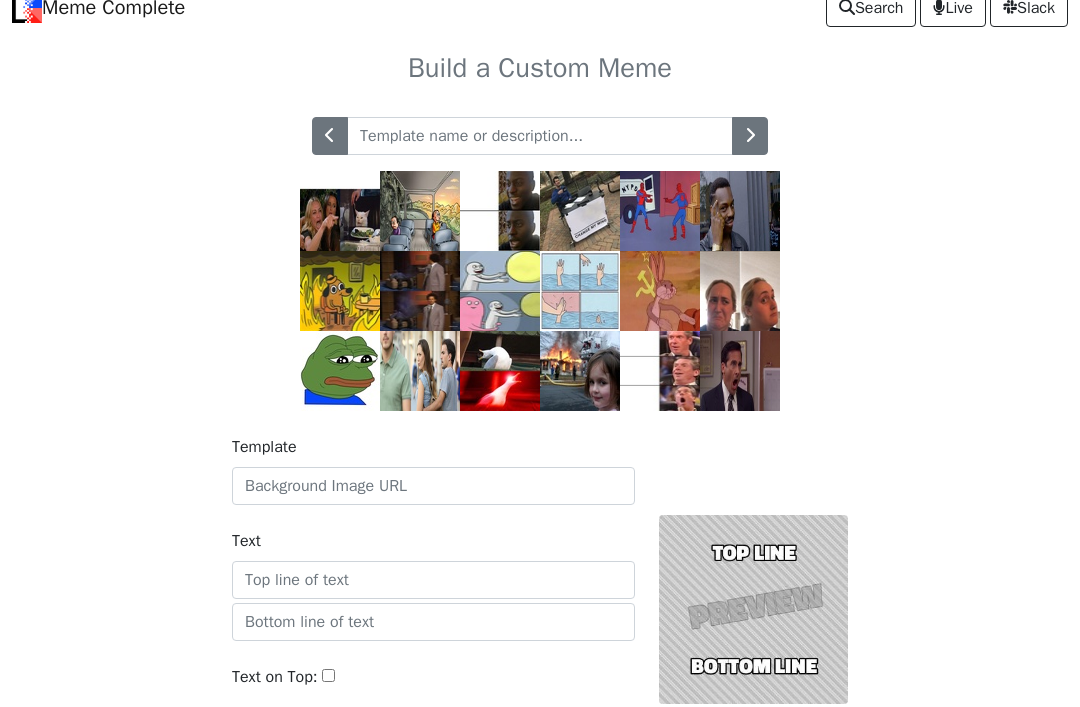 click at bounding box center (580, 372) 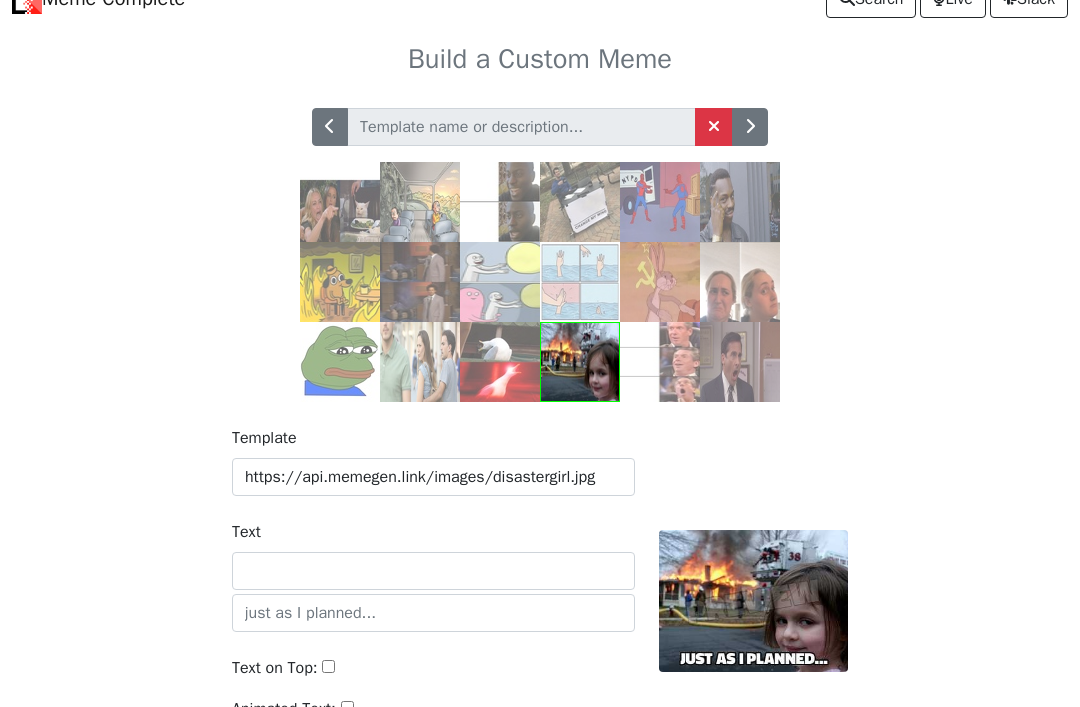 scroll, scrollTop: 0, scrollLeft: 0, axis: both 